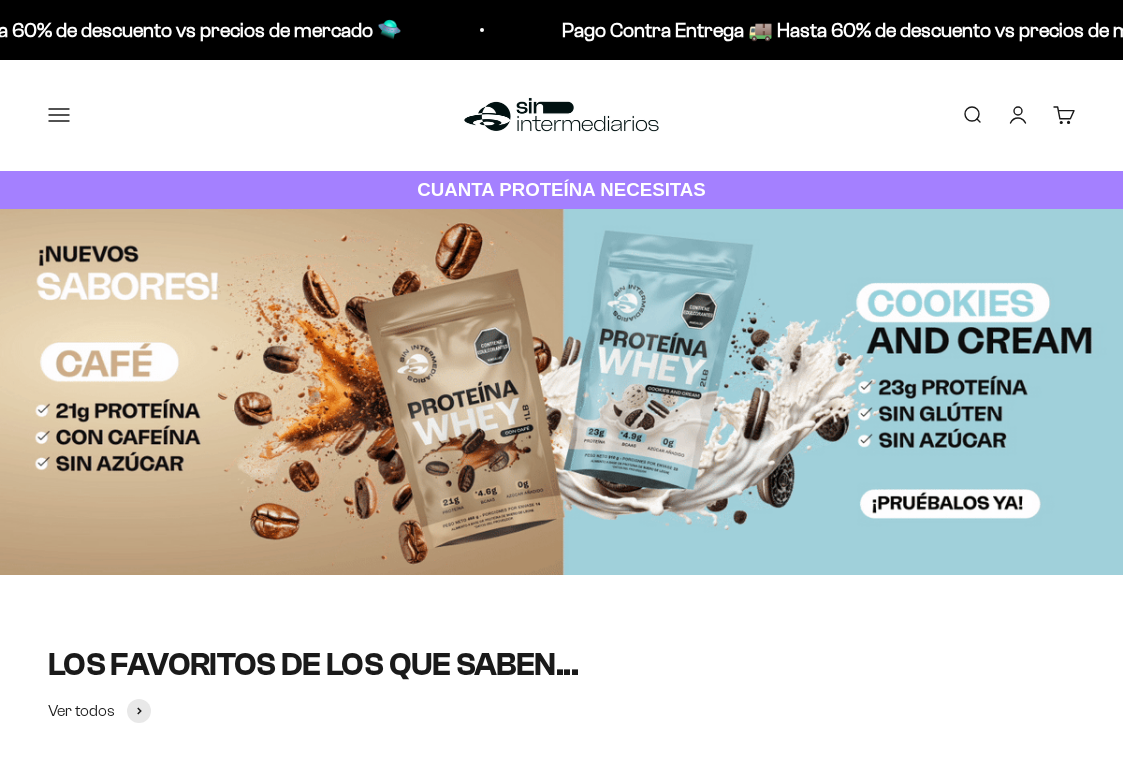 scroll, scrollTop: 0, scrollLeft: 0, axis: both 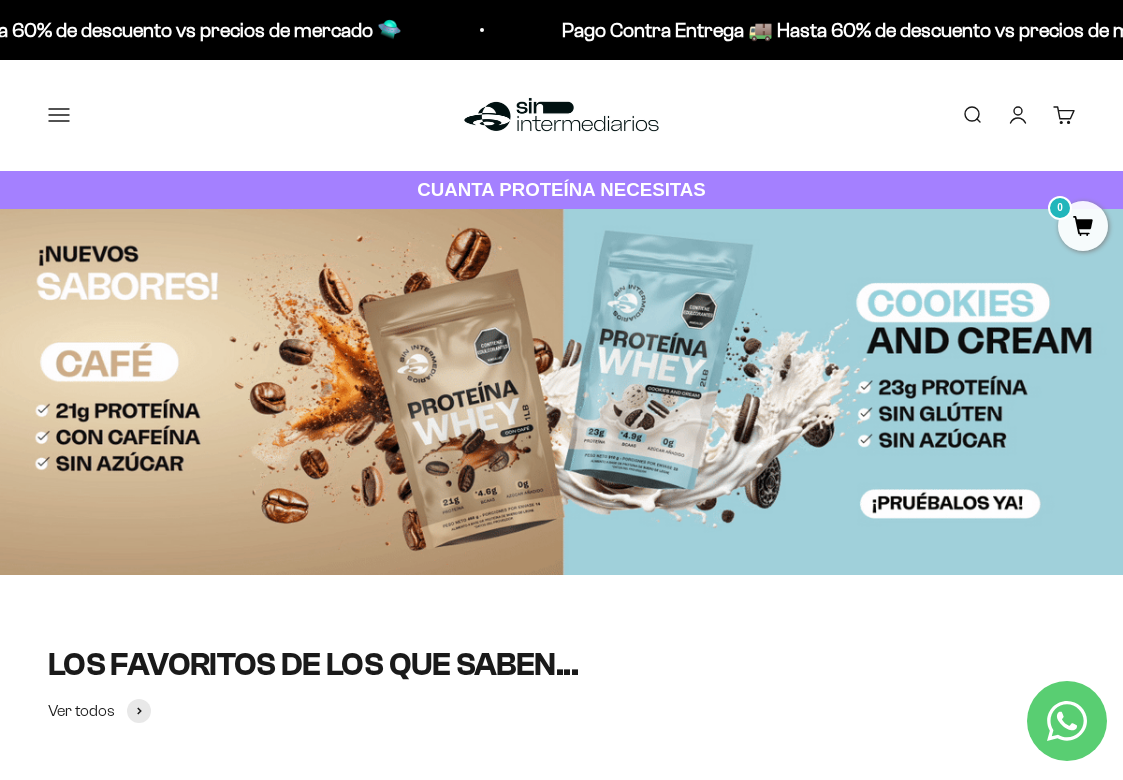 click on "Menú" at bounding box center (59, 115) 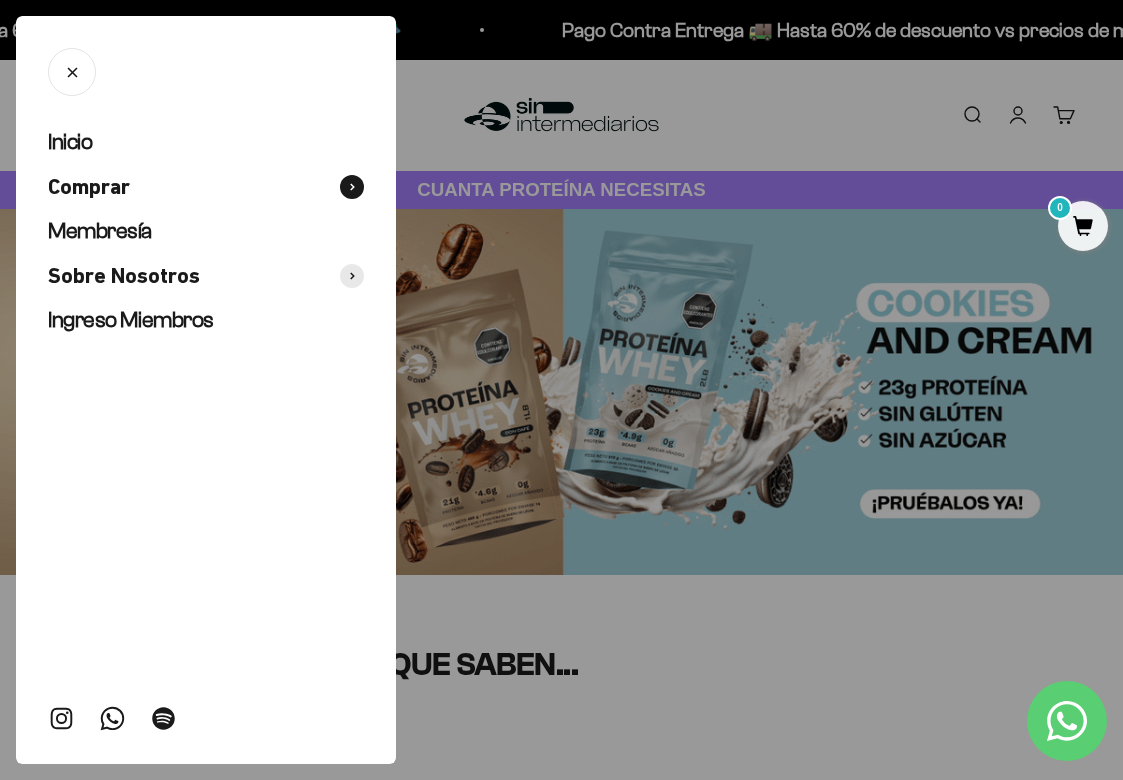 click on "Comprar" at bounding box center (89, 187) 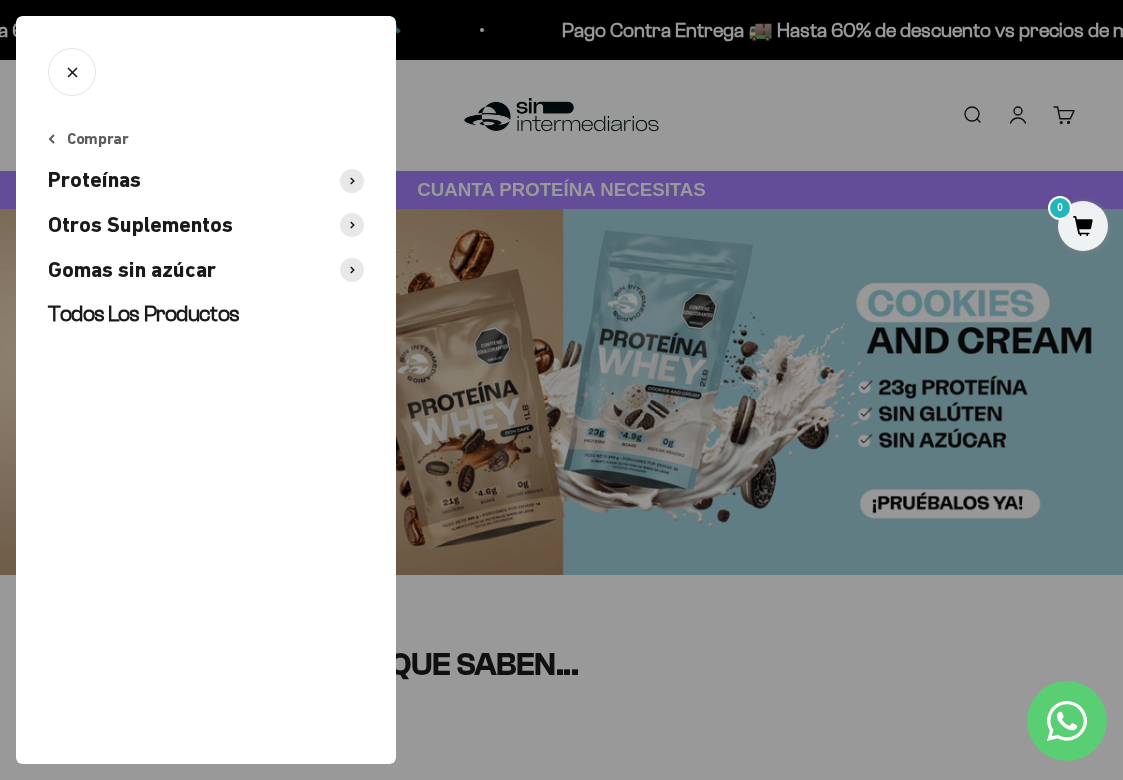 click on "Proteínas" at bounding box center [94, 180] 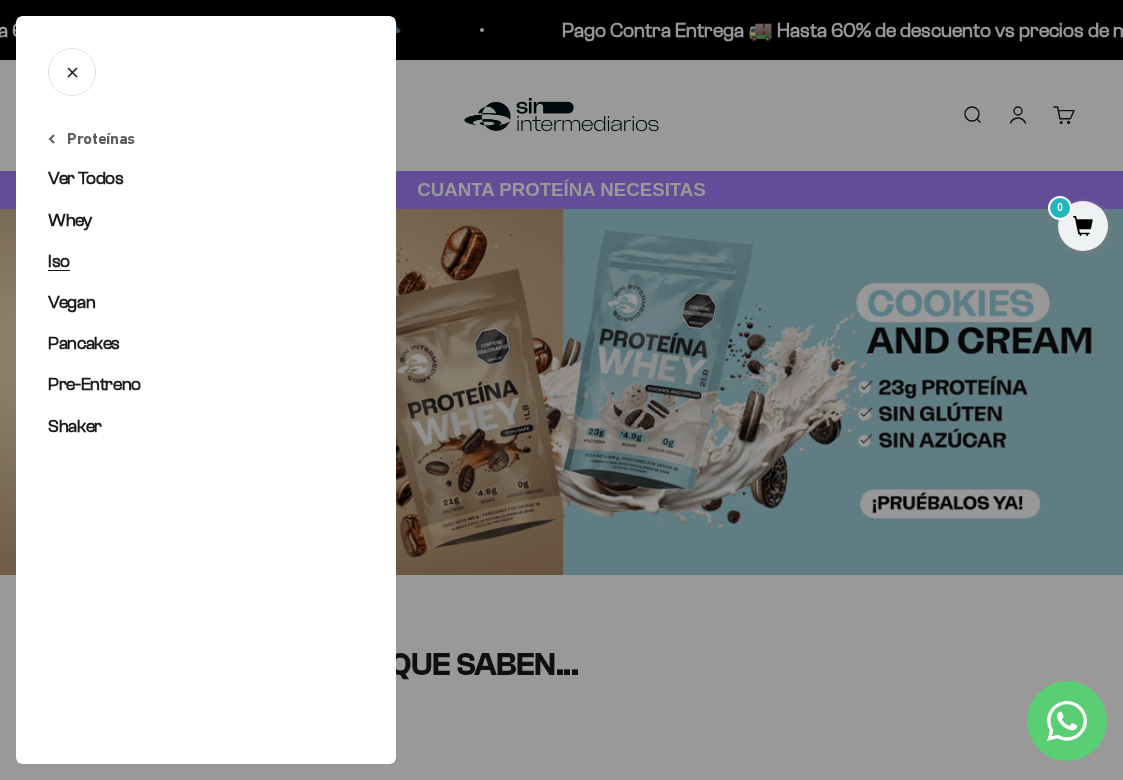 click on "Iso" at bounding box center [206, 261] 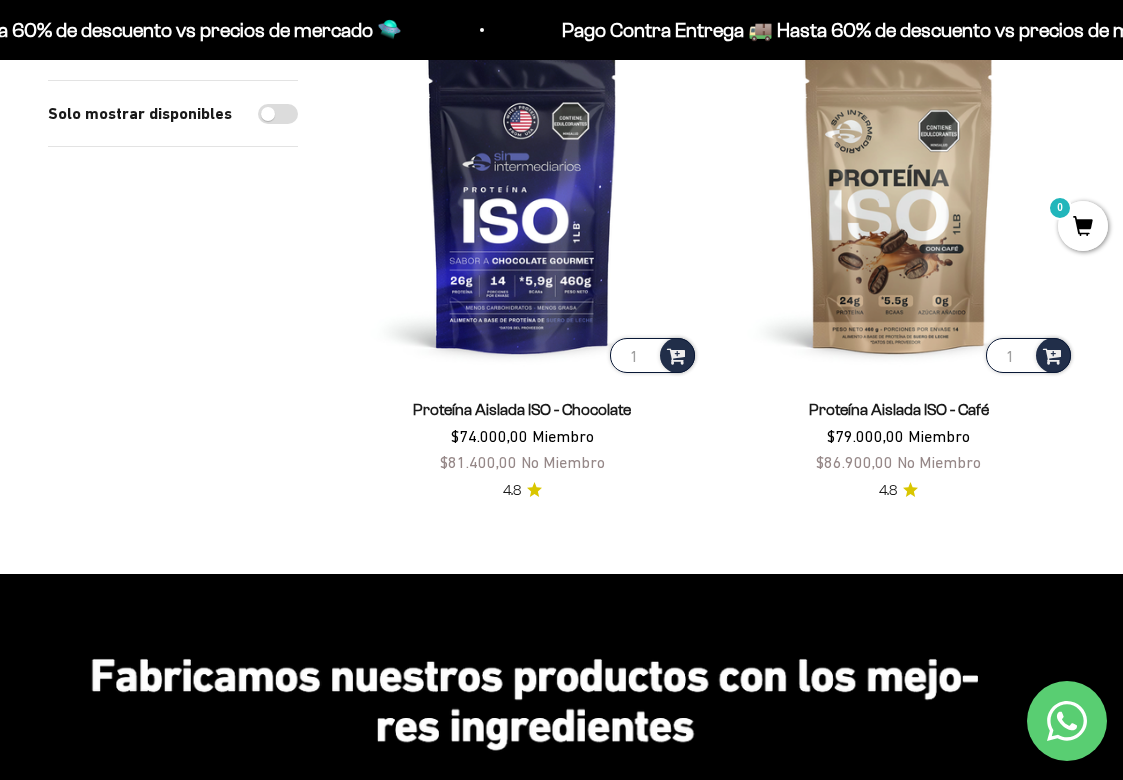scroll, scrollTop: 828, scrollLeft: 0, axis: vertical 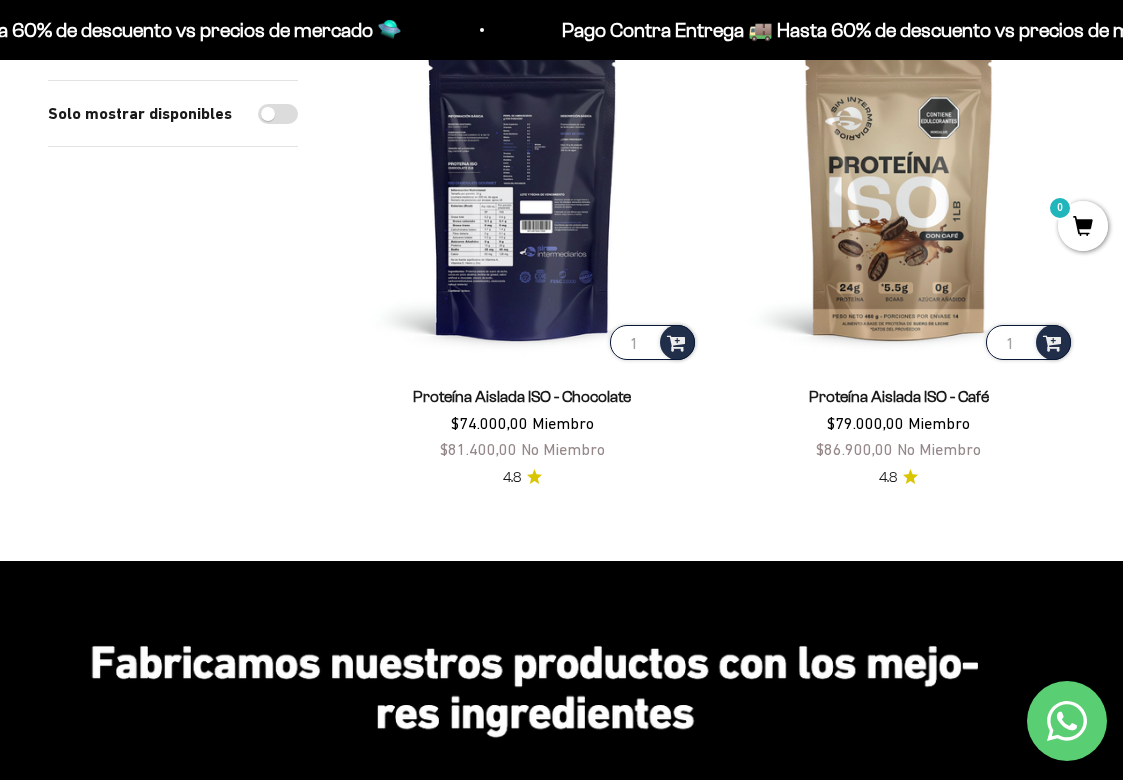 click at bounding box center [522, 188] 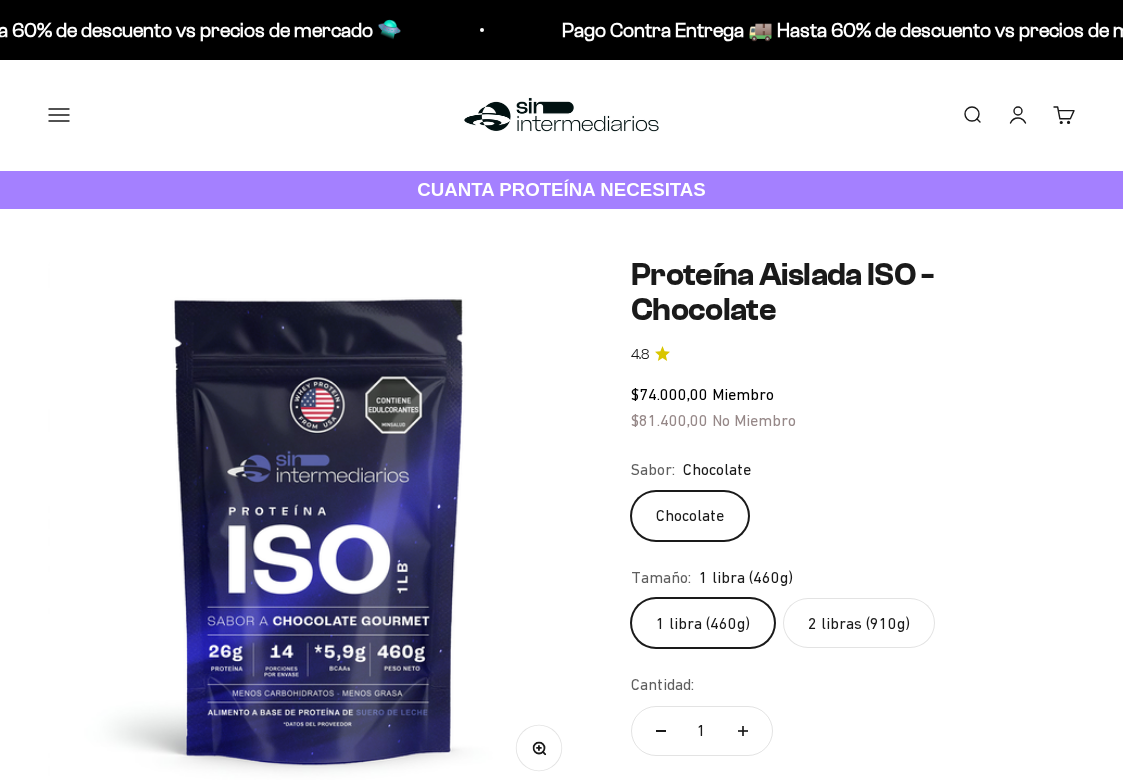 scroll, scrollTop: 0, scrollLeft: 0, axis: both 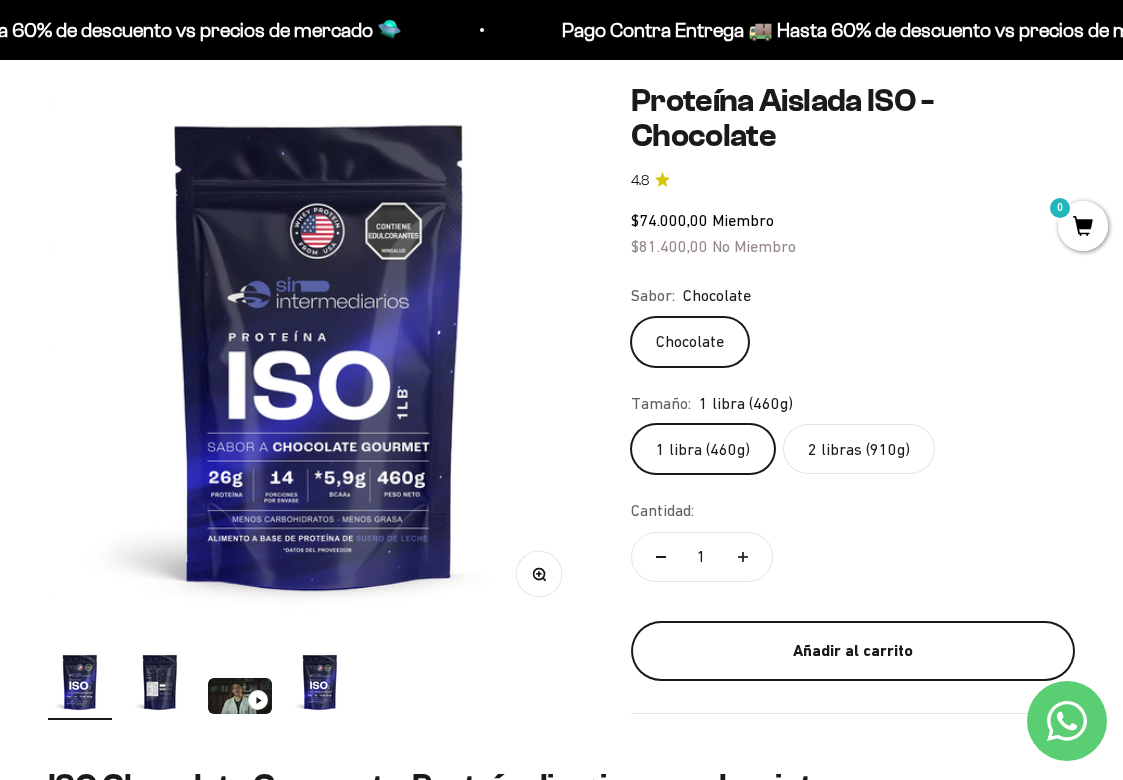 click on "Añadir al carrito" at bounding box center (853, 651) 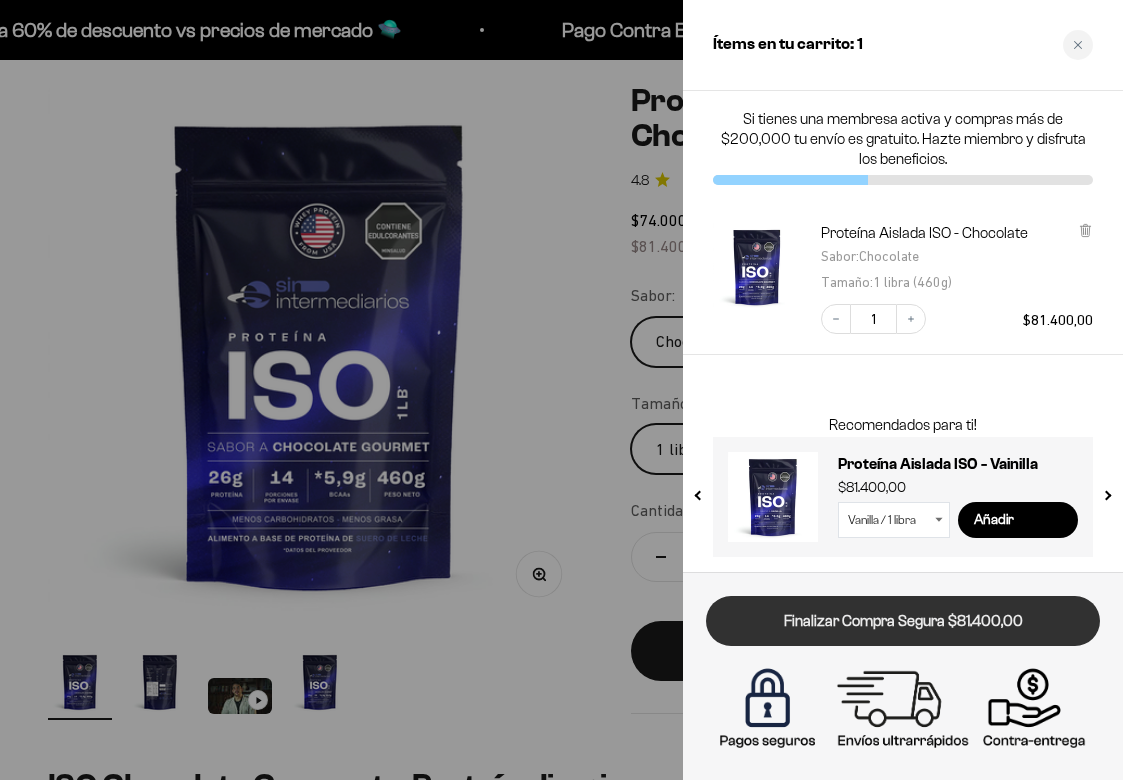 click on "Finalizar Compra Segura $81.400,00" at bounding box center (903, 621) 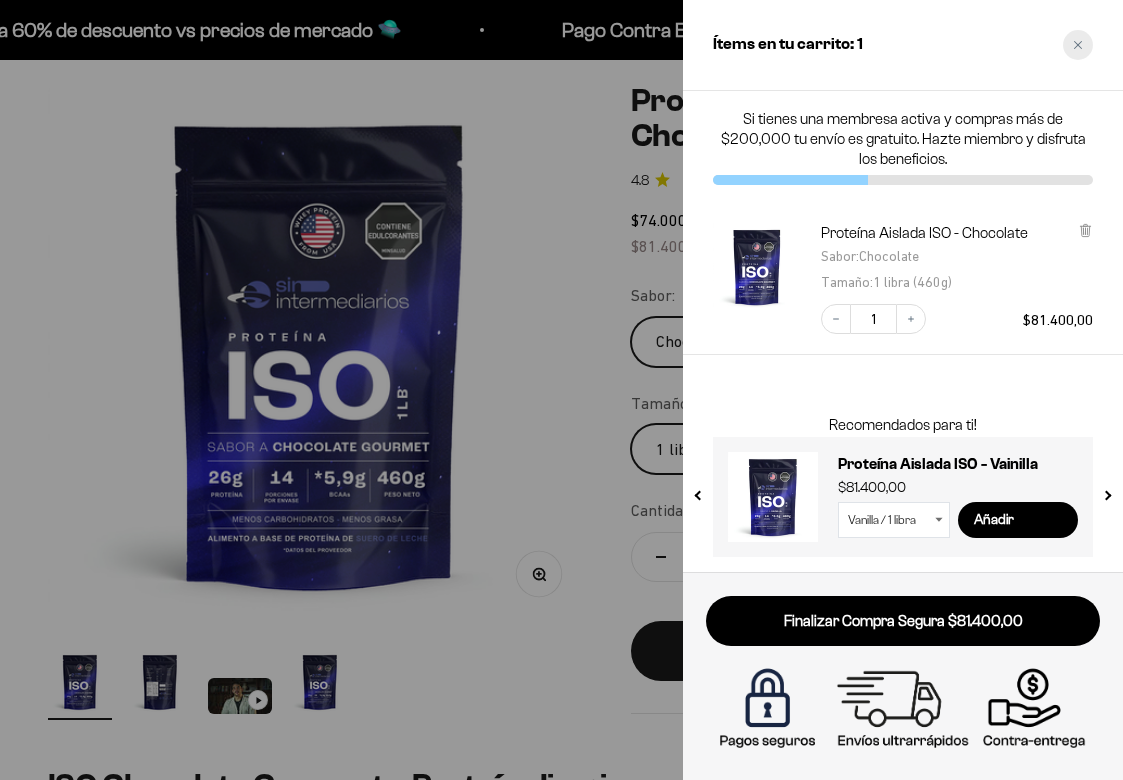 click at bounding box center [1078, 45] 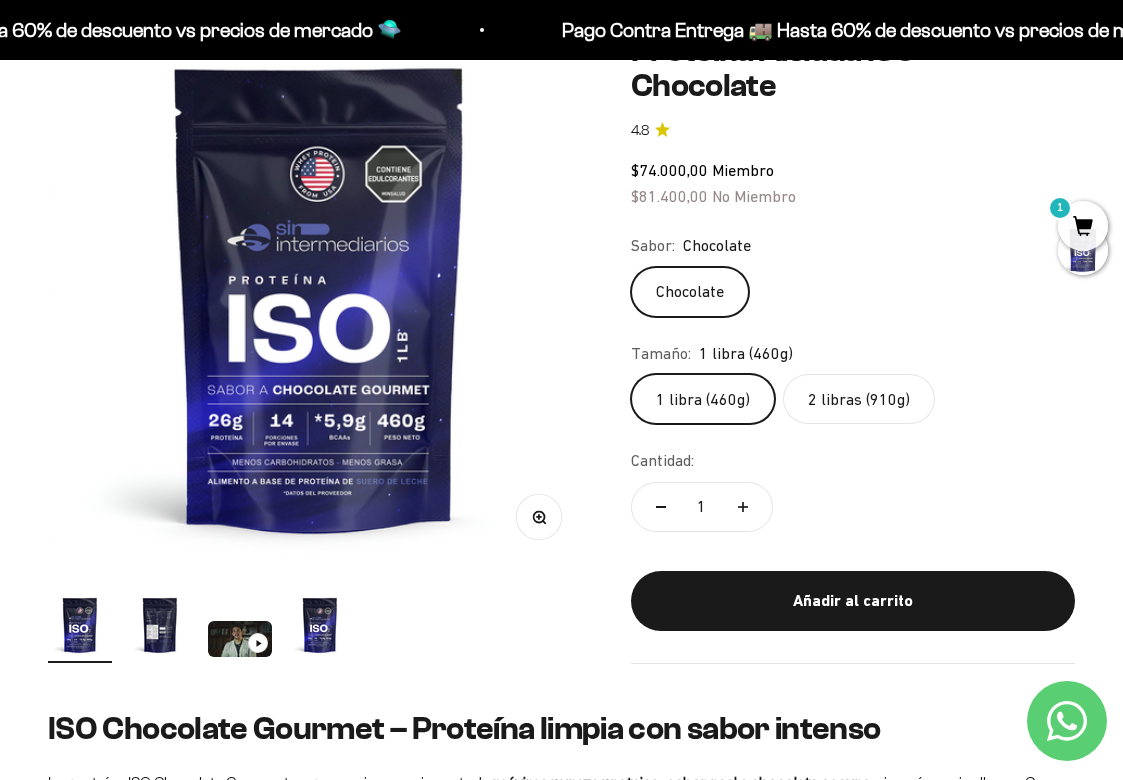 scroll, scrollTop: 232, scrollLeft: 0, axis: vertical 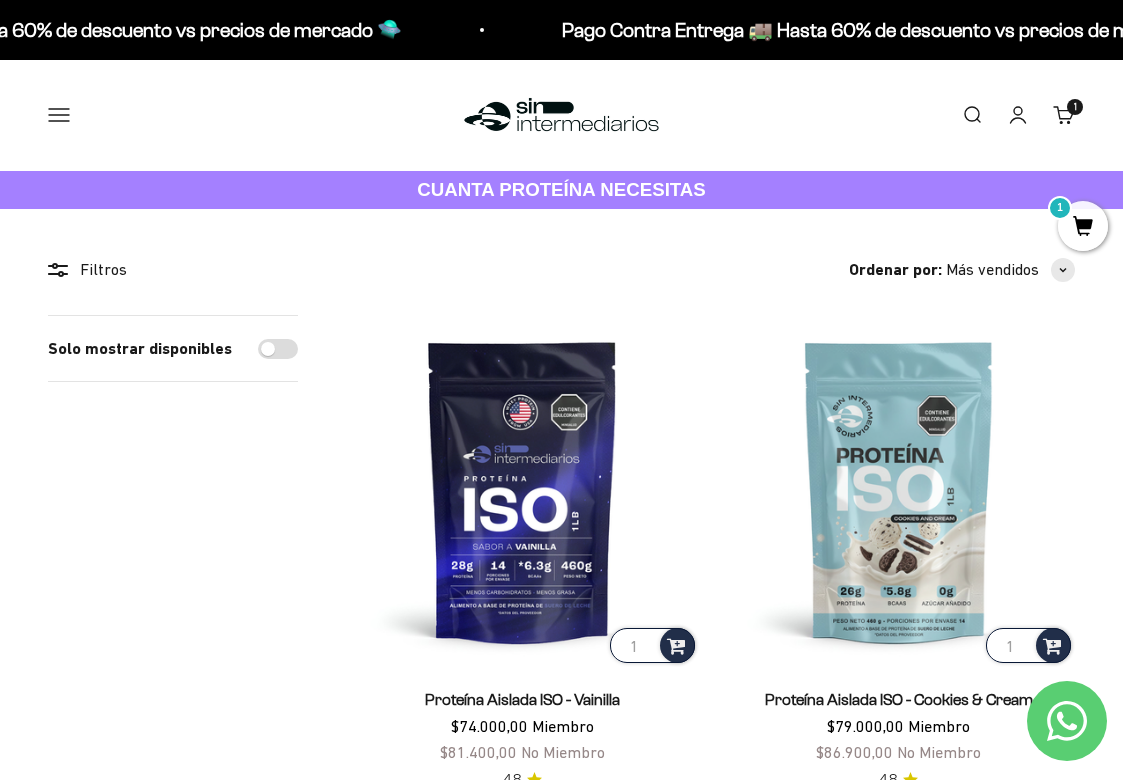 click on "Menú" at bounding box center [59, 115] 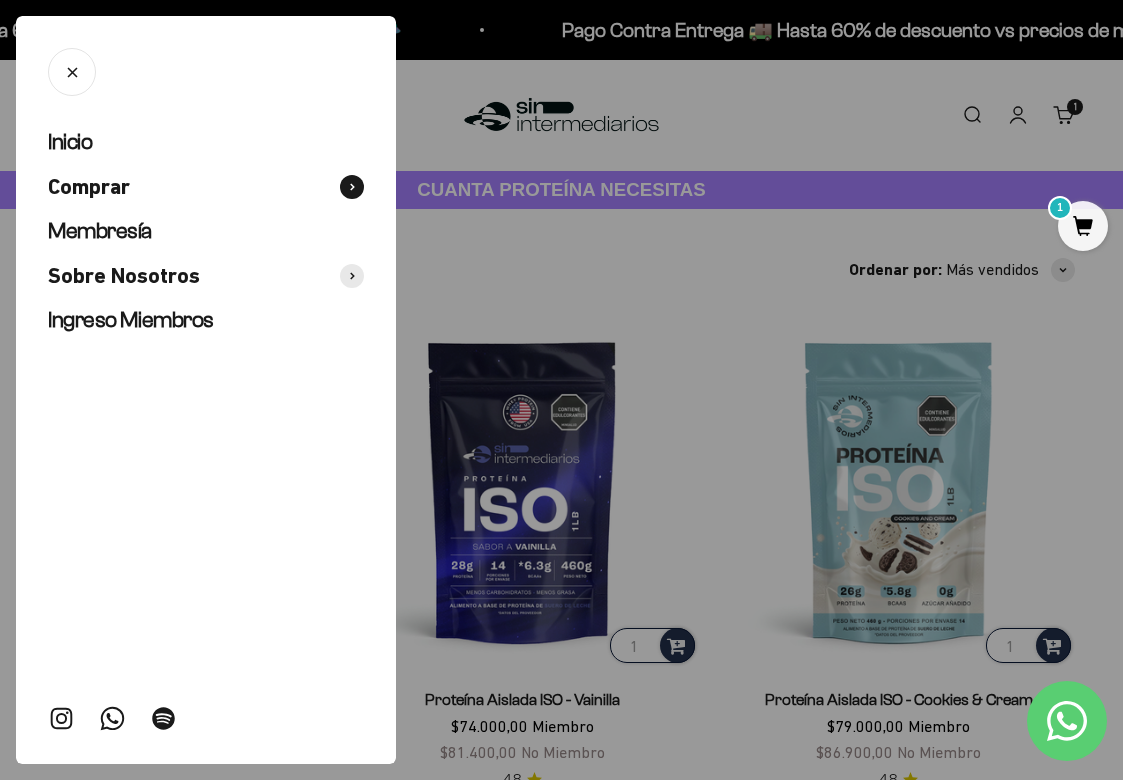 click at bounding box center [352, 187] 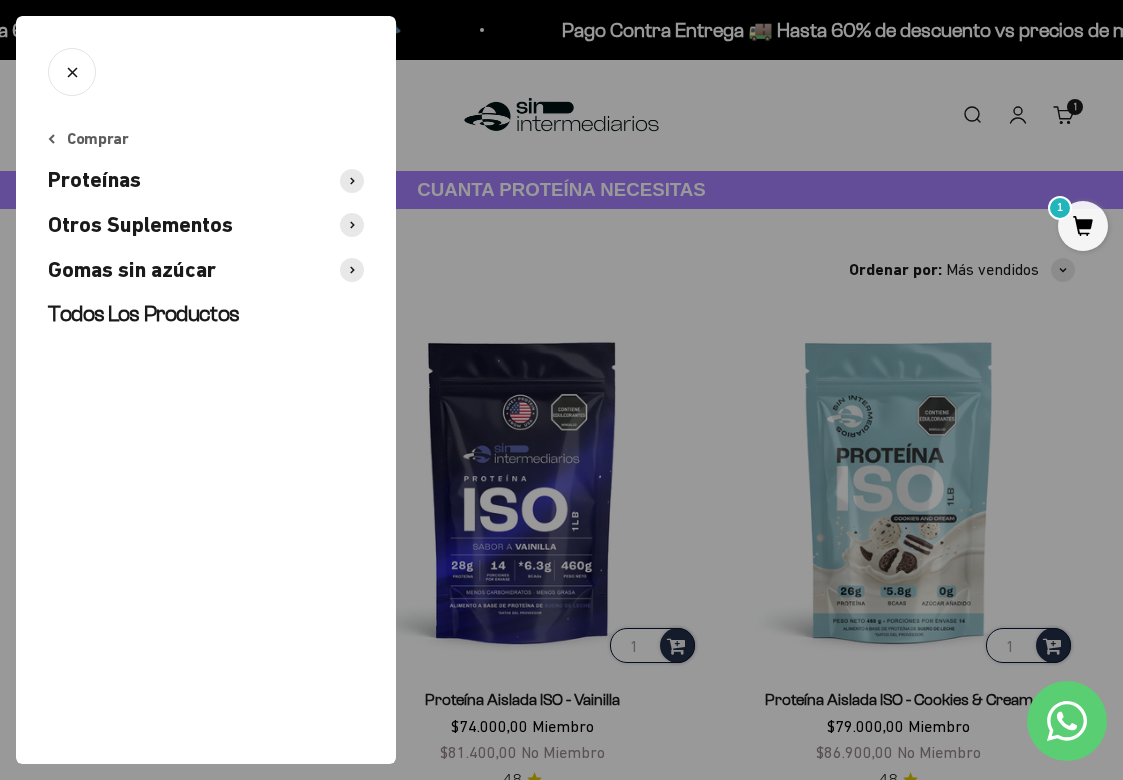 click at bounding box center [561, 390] 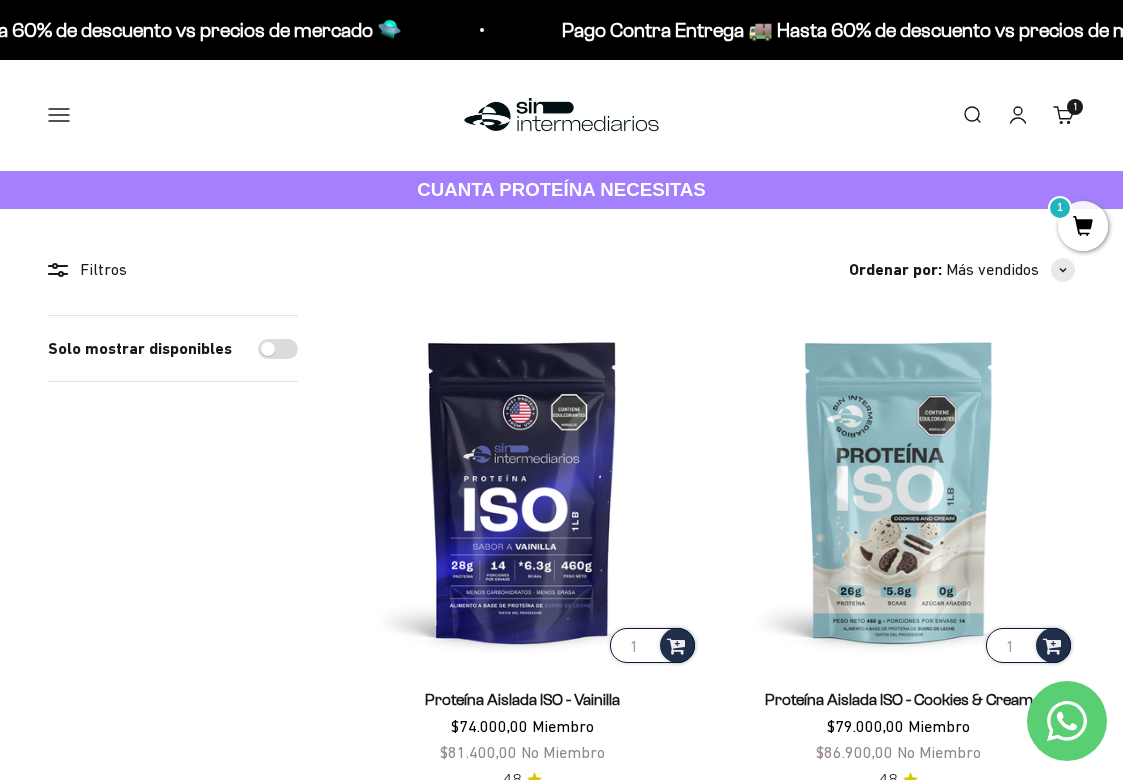 scroll, scrollTop: 0, scrollLeft: 0, axis: both 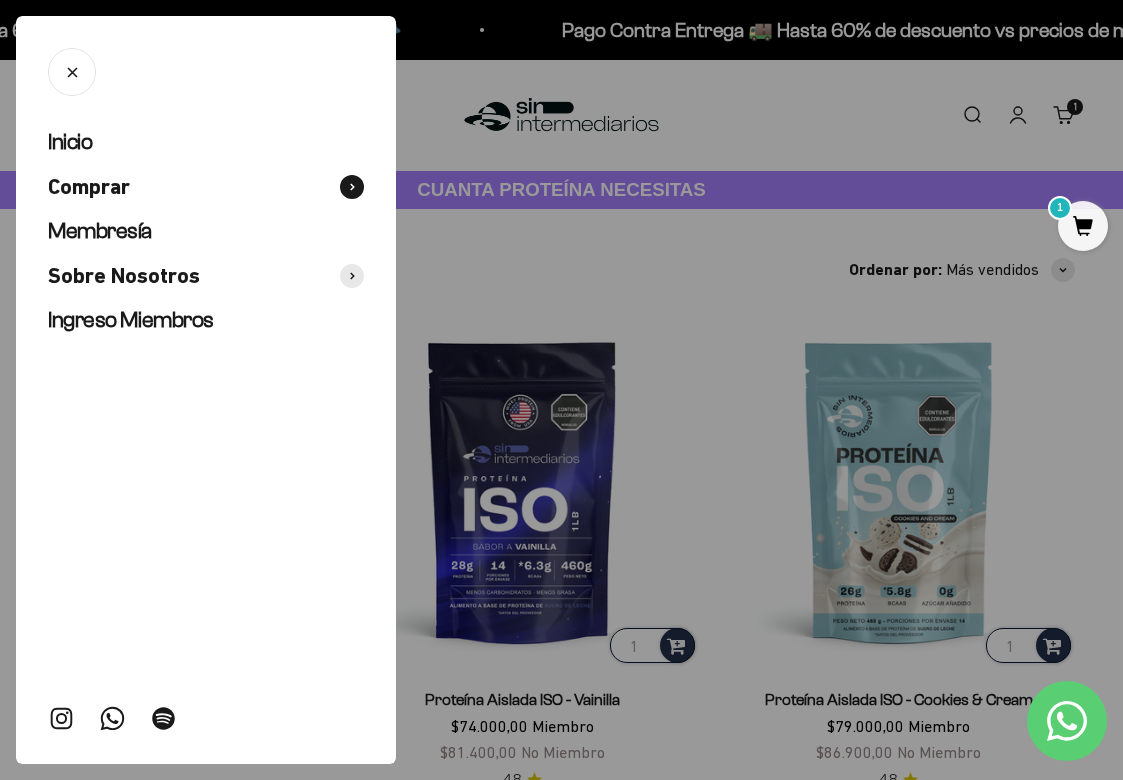 click at bounding box center [352, 187] 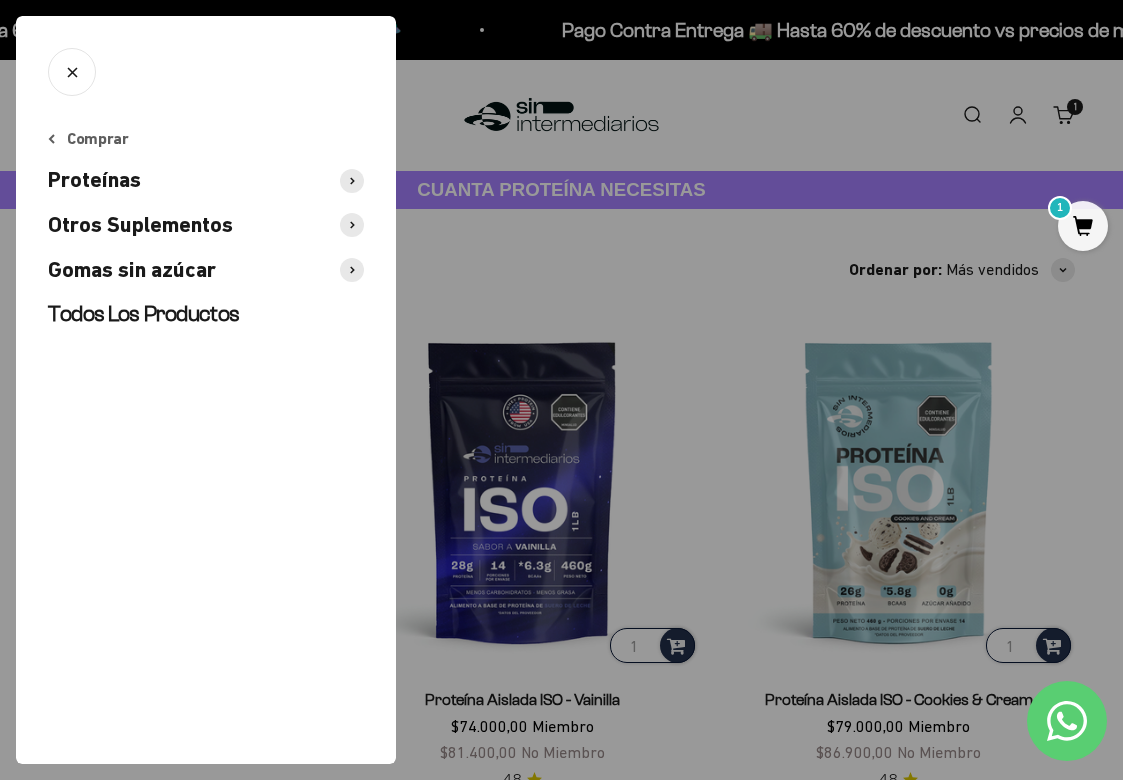 click on "Proteínas" at bounding box center (206, 180) 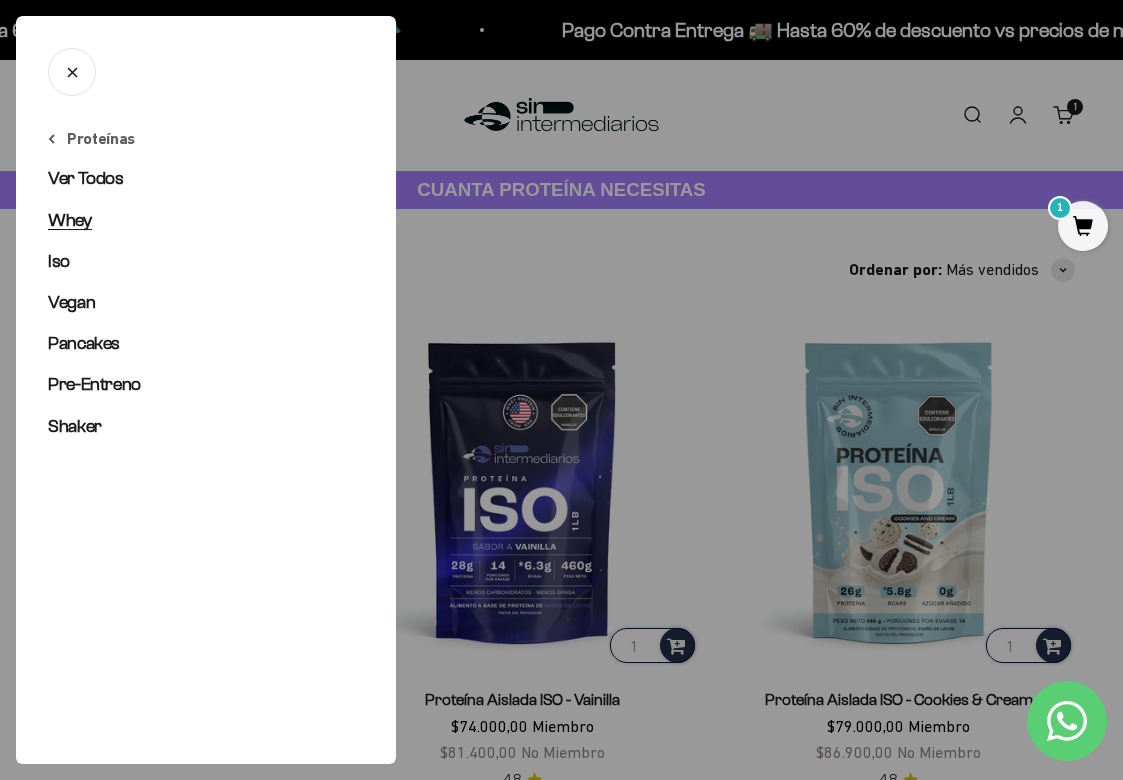 click on "Whey" at bounding box center [70, 220] 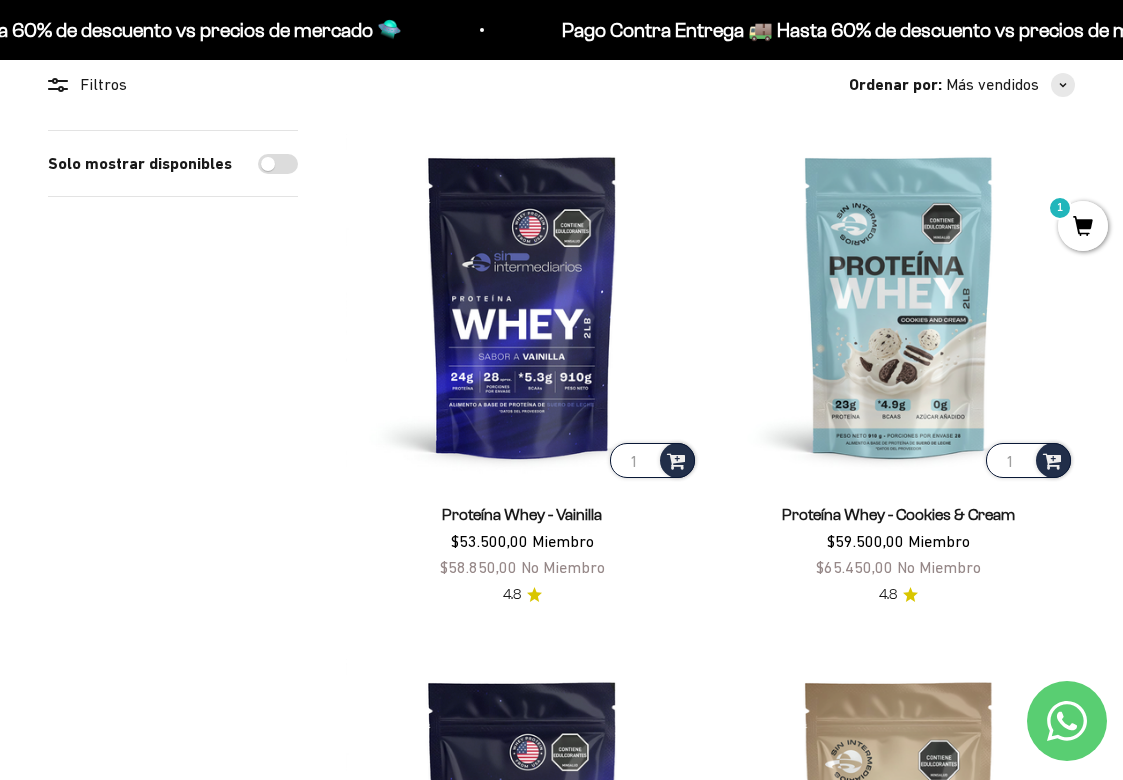 scroll, scrollTop: 186, scrollLeft: 0, axis: vertical 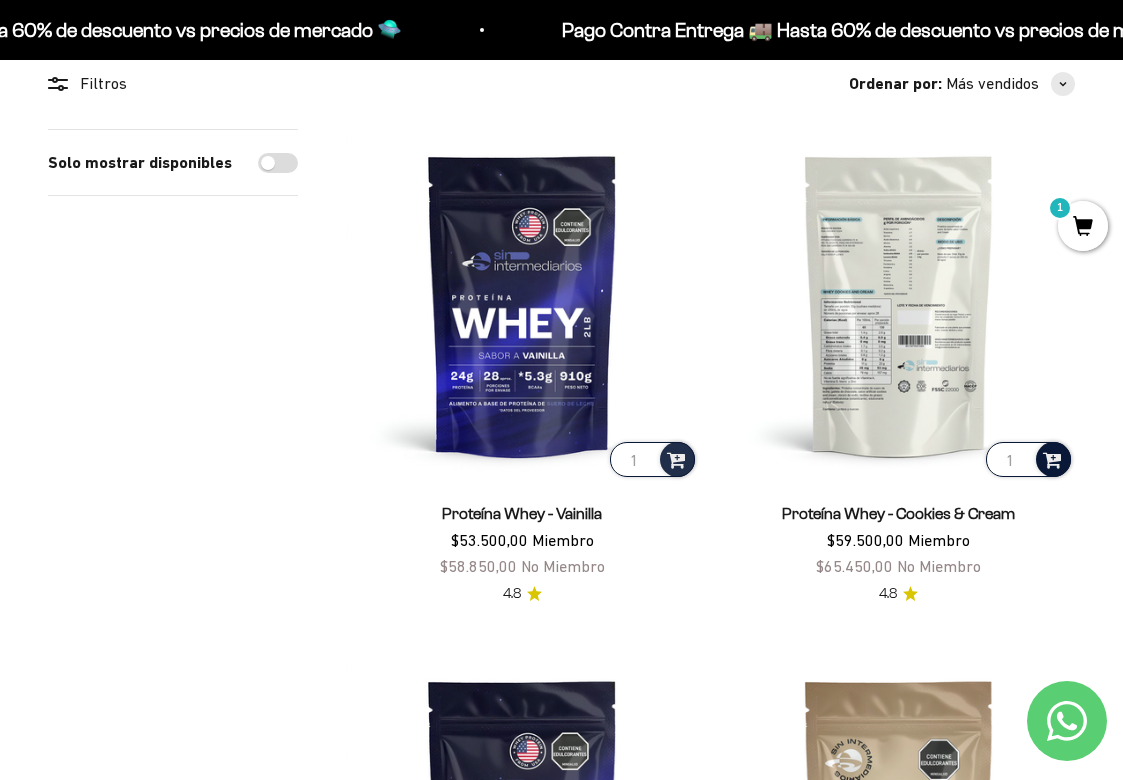 click at bounding box center (1053, 459) 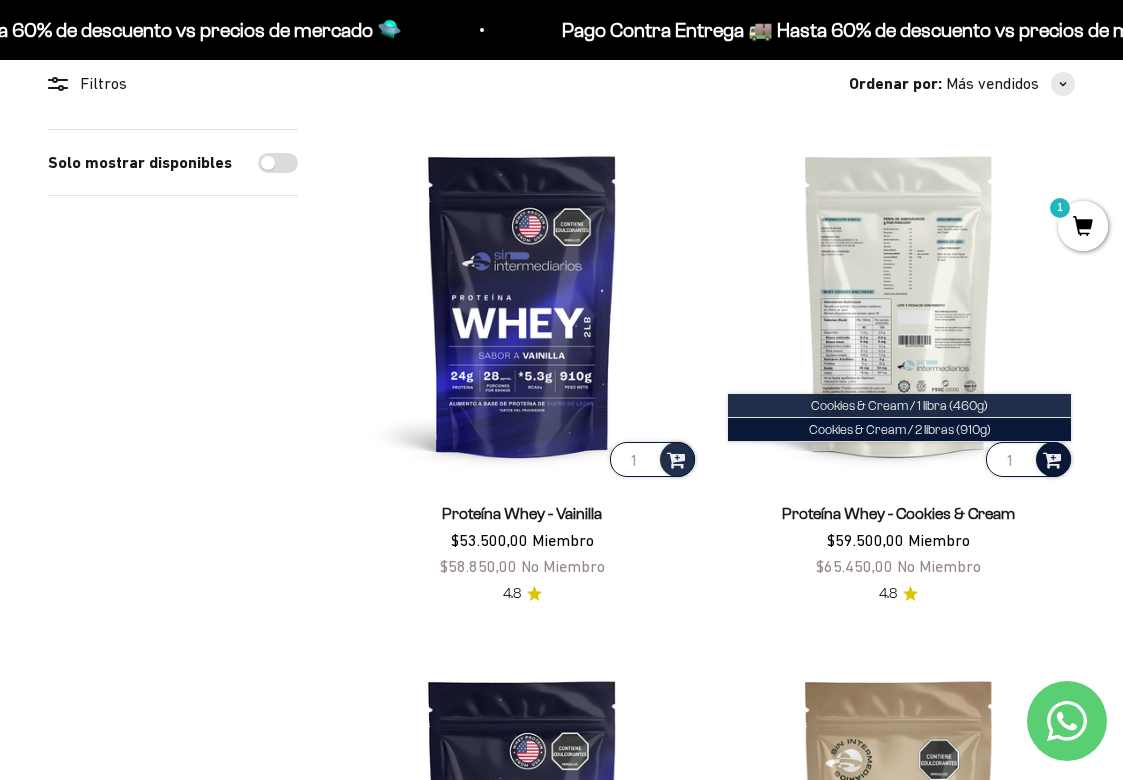 click on "Cookies & Cream / 1 libra (460g)" at bounding box center [899, 406] 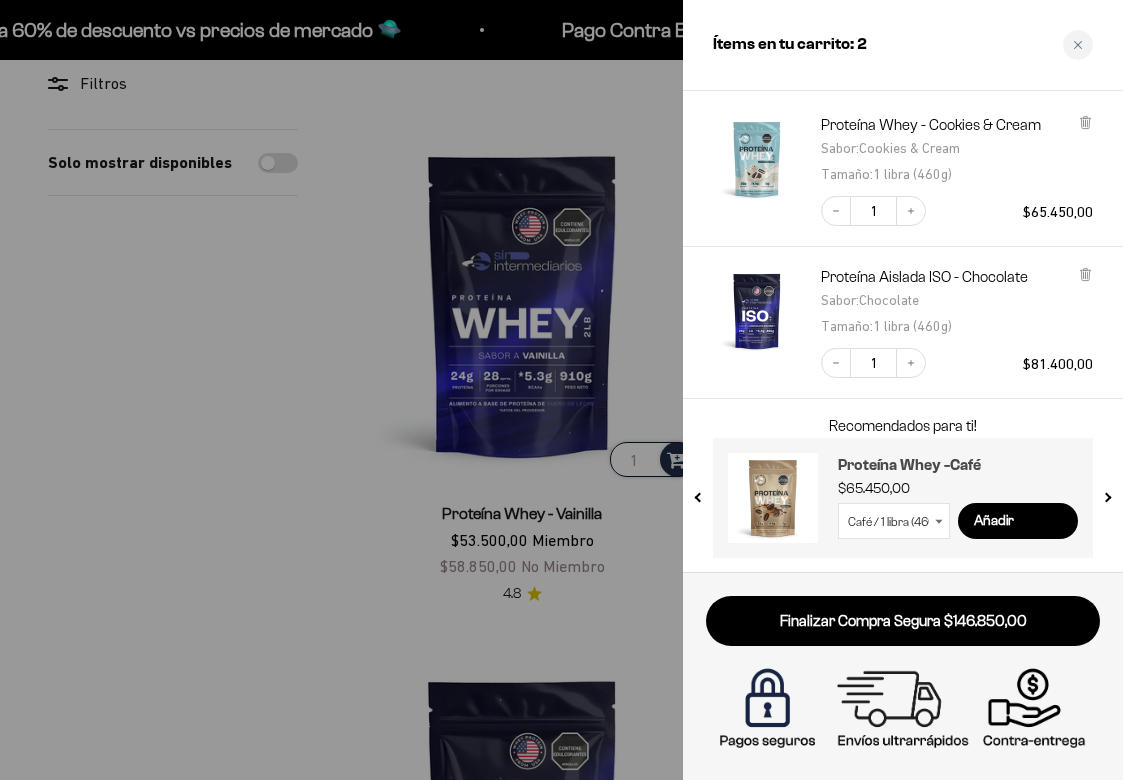 scroll, scrollTop: 107, scrollLeft: 0, axis: vertical 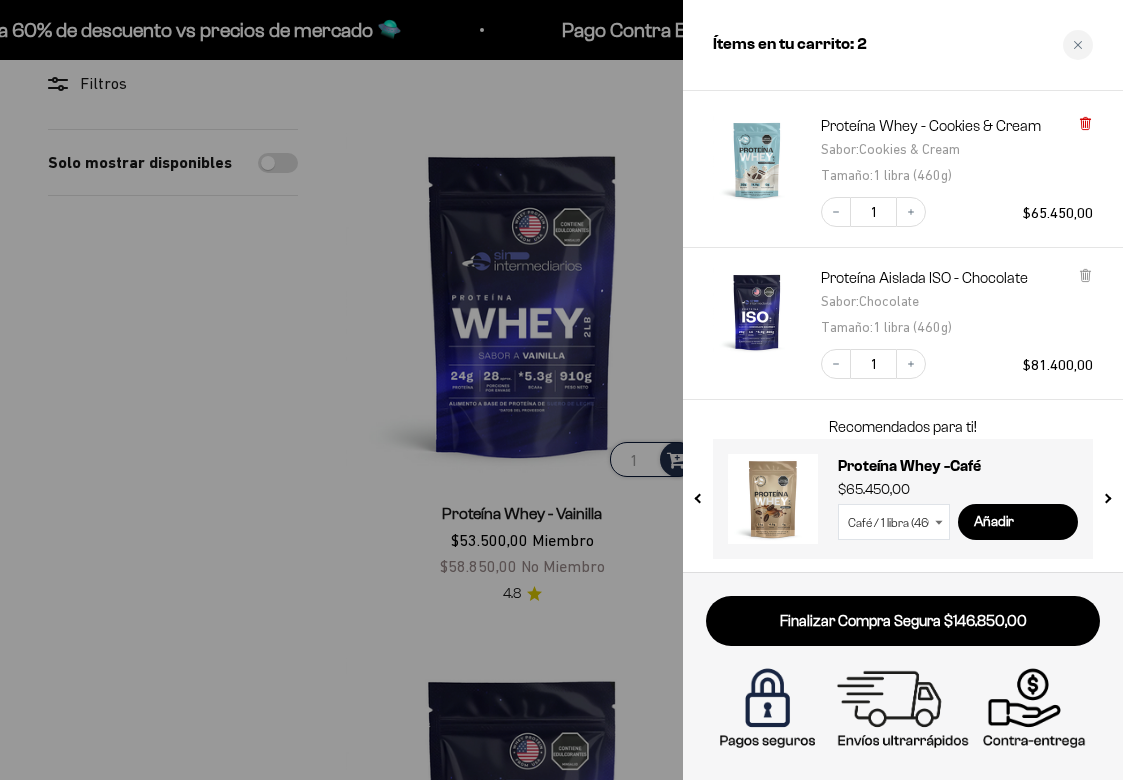 click 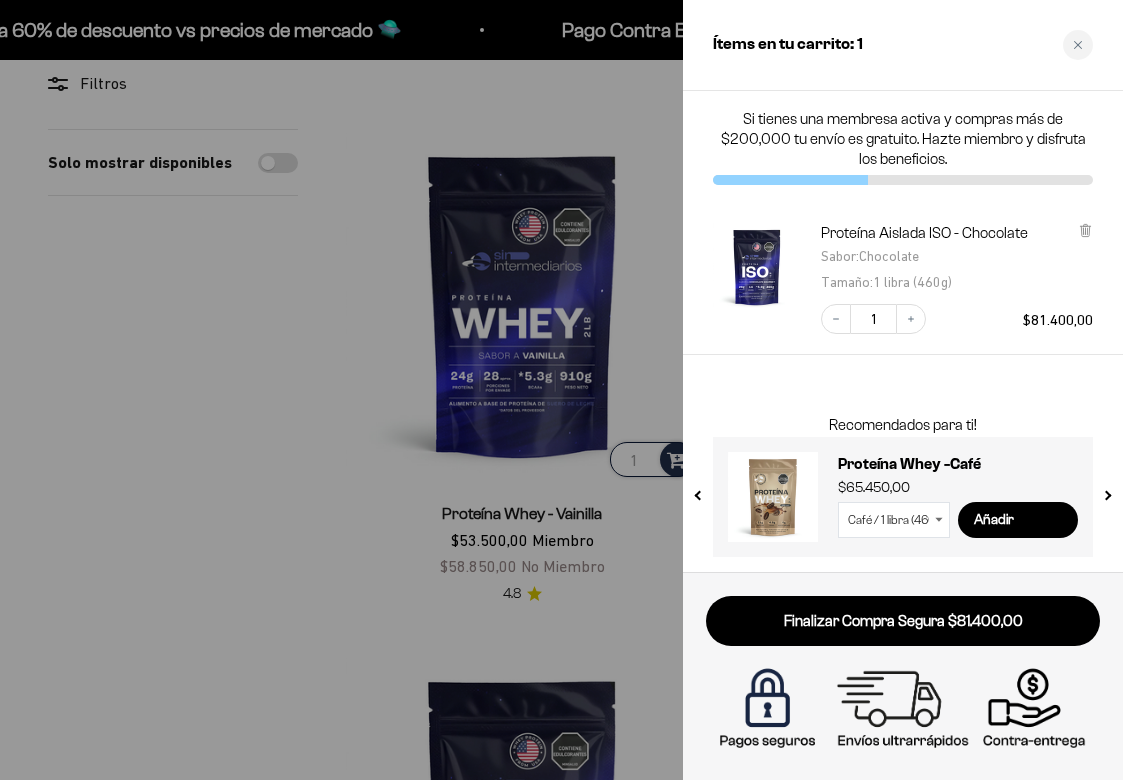 scroll, scrollTop: 0, scrollLeft: 0, axis: both 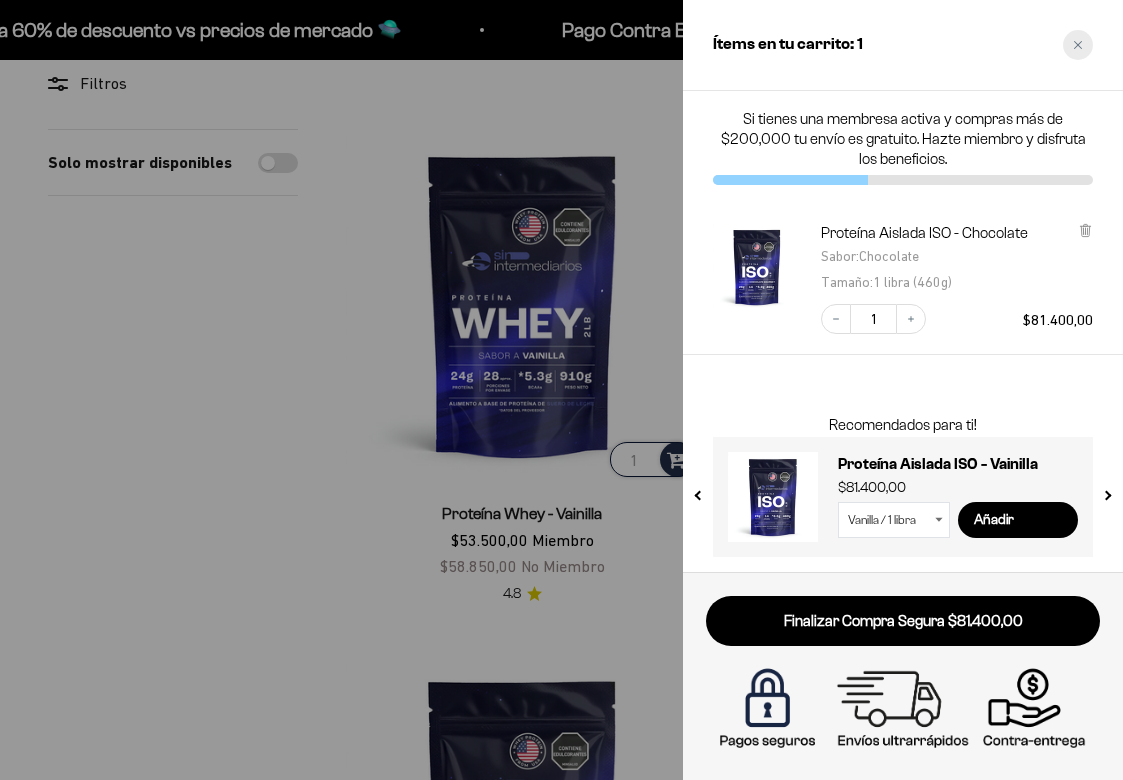 click at bounding box center (1078, 45) 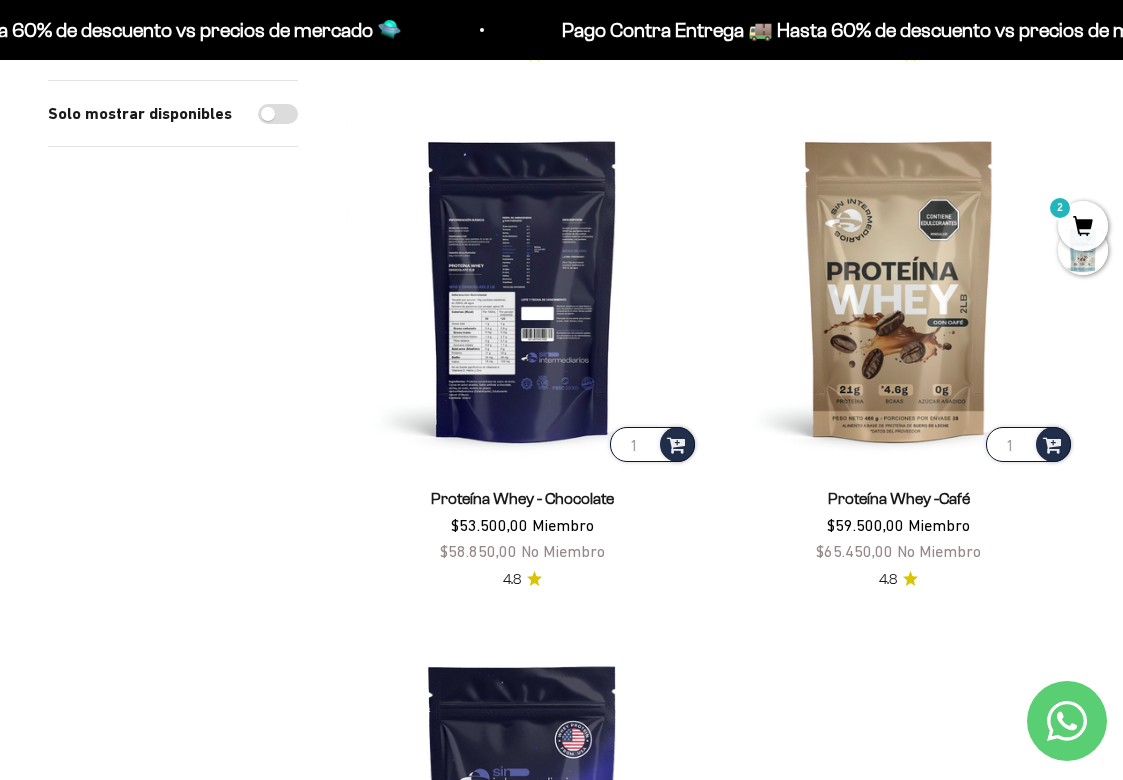 scroll, scrollTop: 734, scrollLeft: 0, axis: vertical 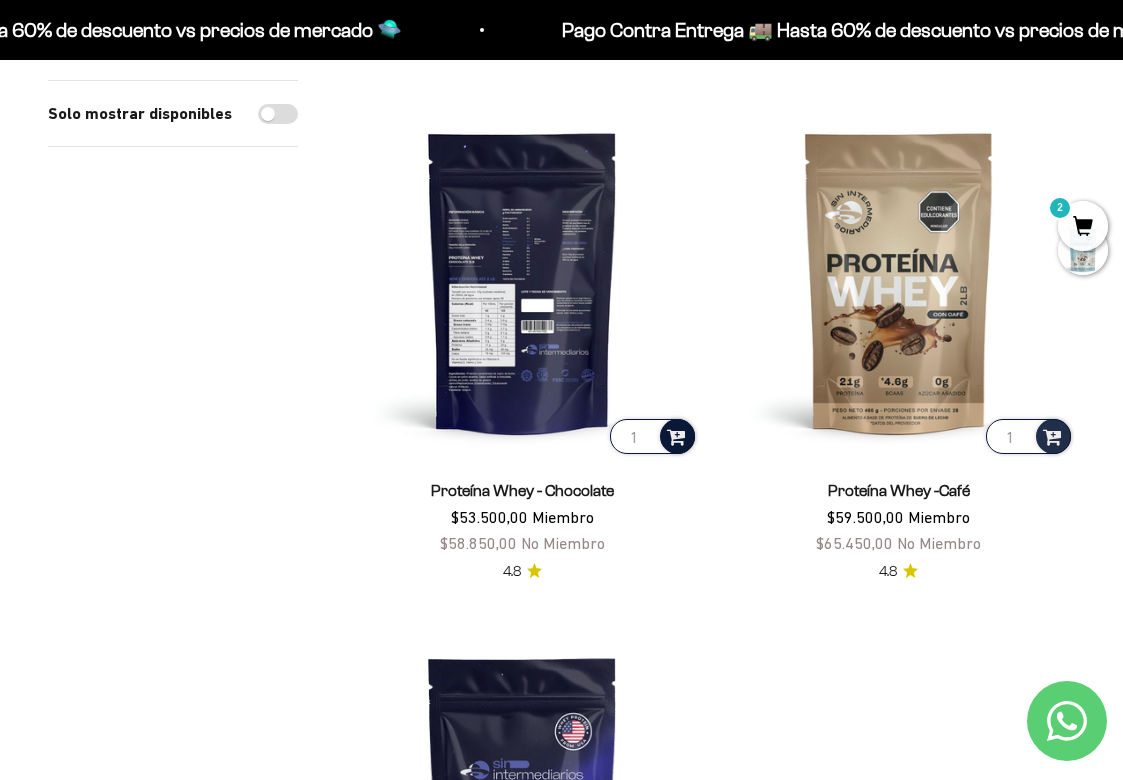 click at bounding box center [676, 435] 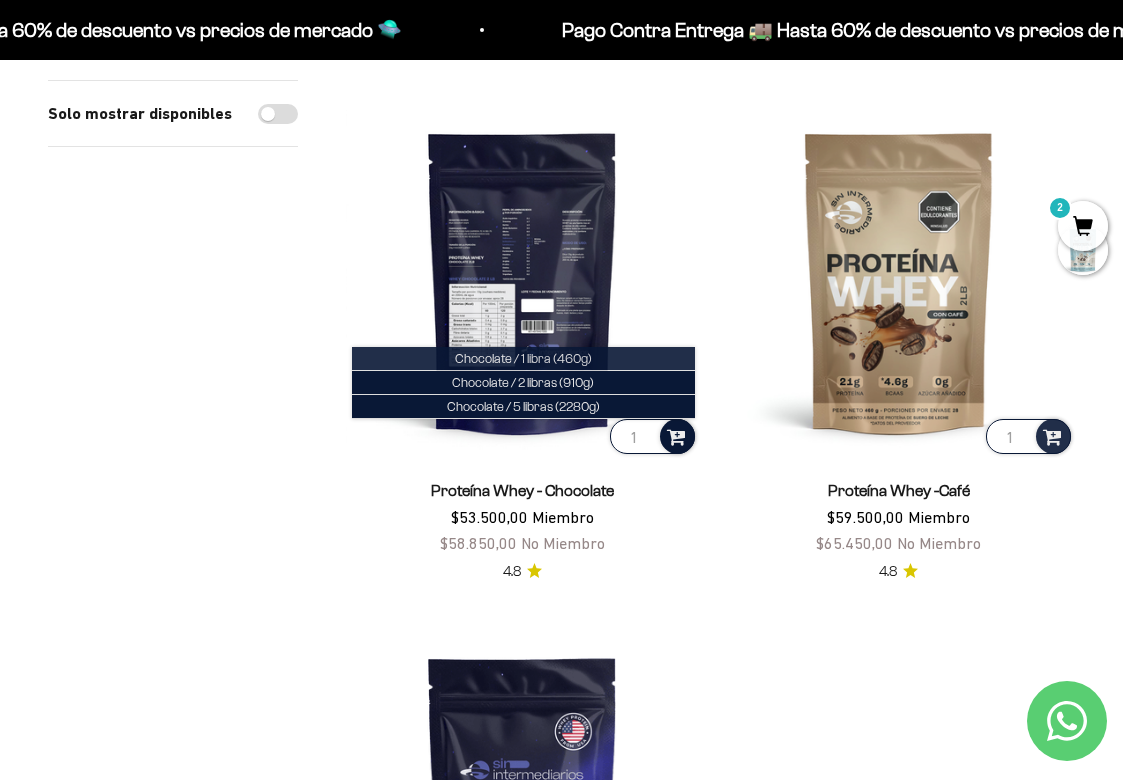 click on "Chocolate / 1 libra (460g)" at bounding box center (523, 359) 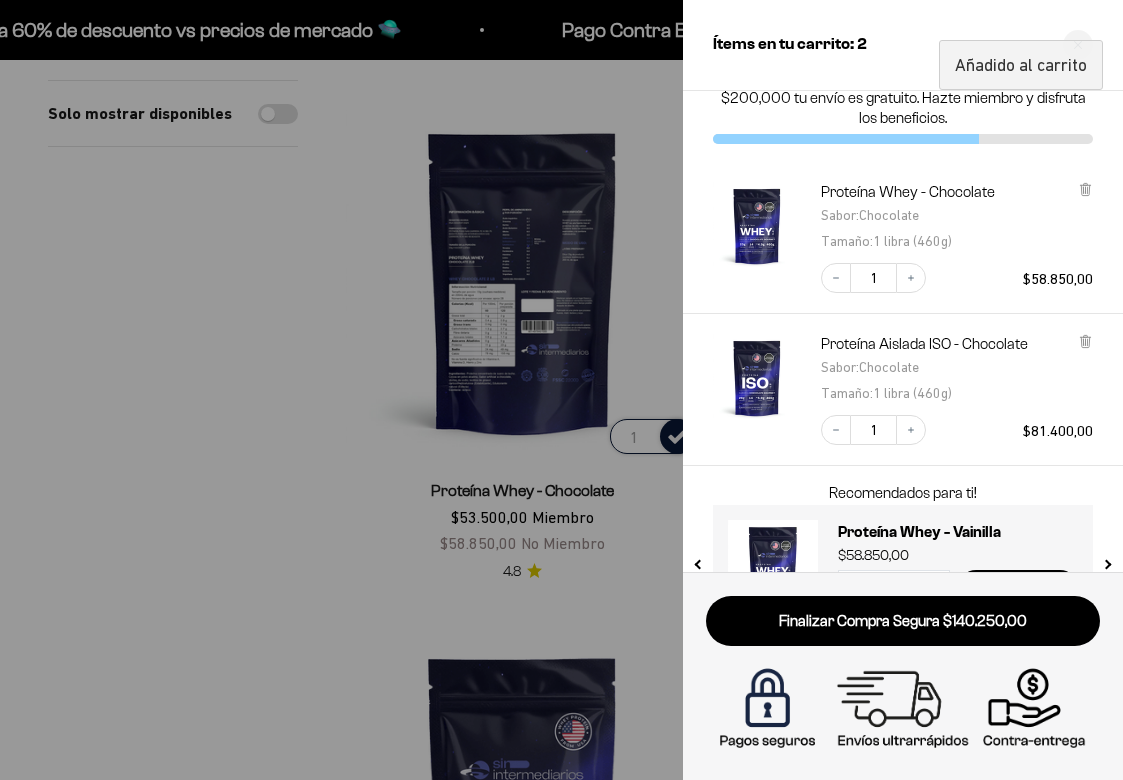 scroll, scrollTop: 53, scrollLeft: 0, axis: vertical 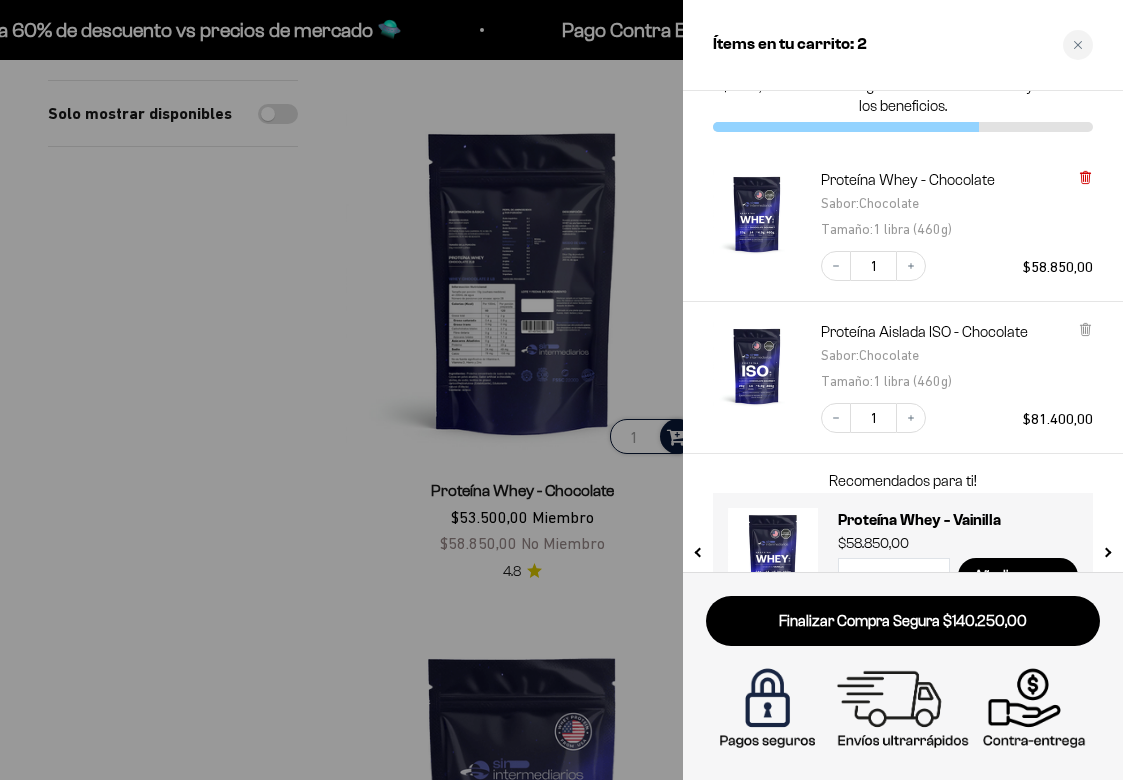 click 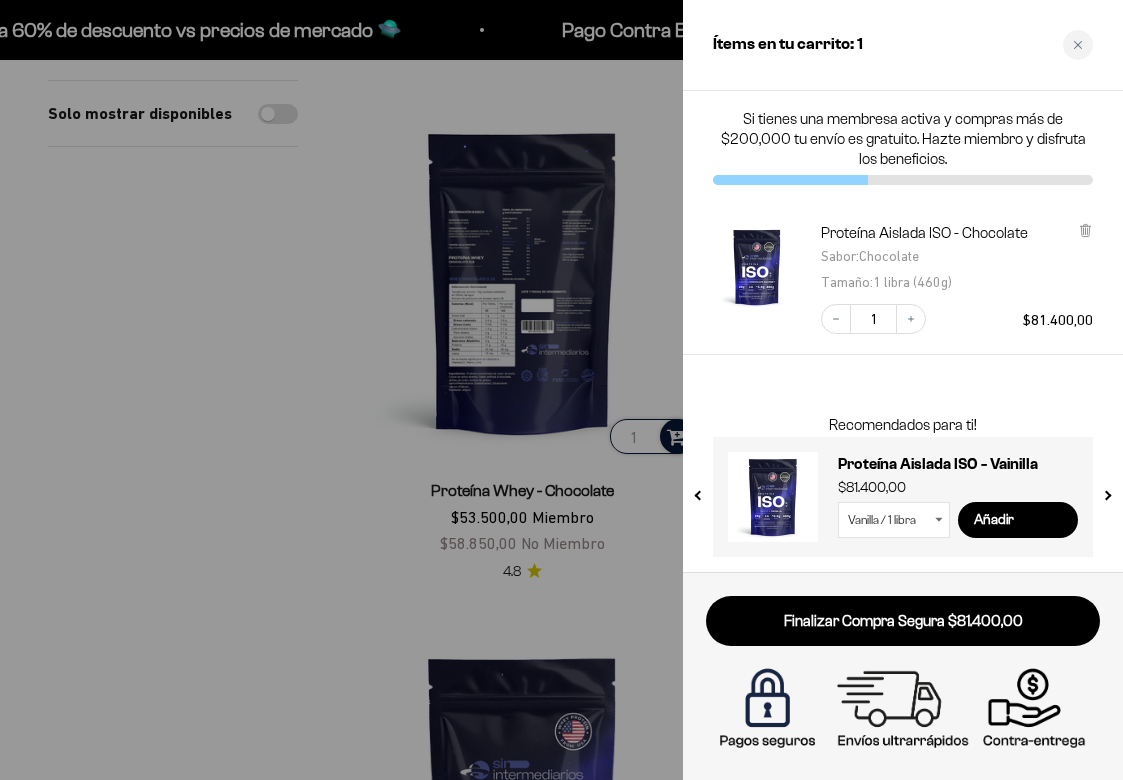 scroll, scrollTop: 0, scrollLeft: 0, axis: both 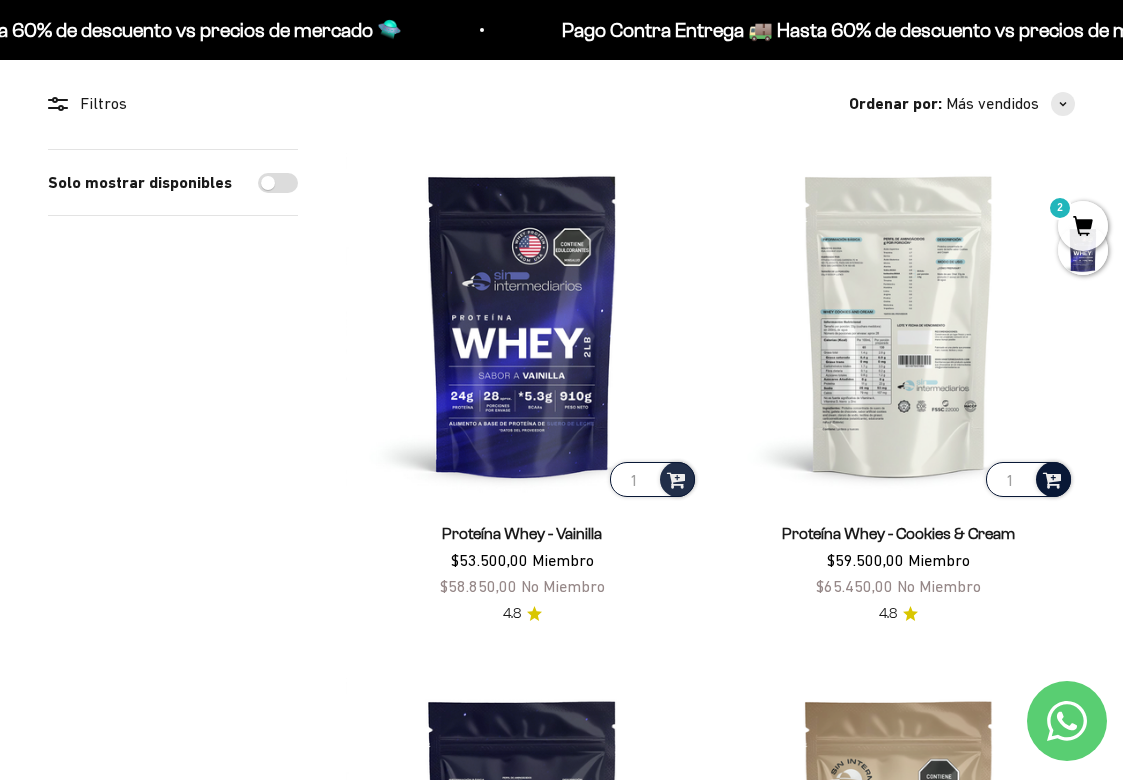 click at bounding box center (1053, 479) 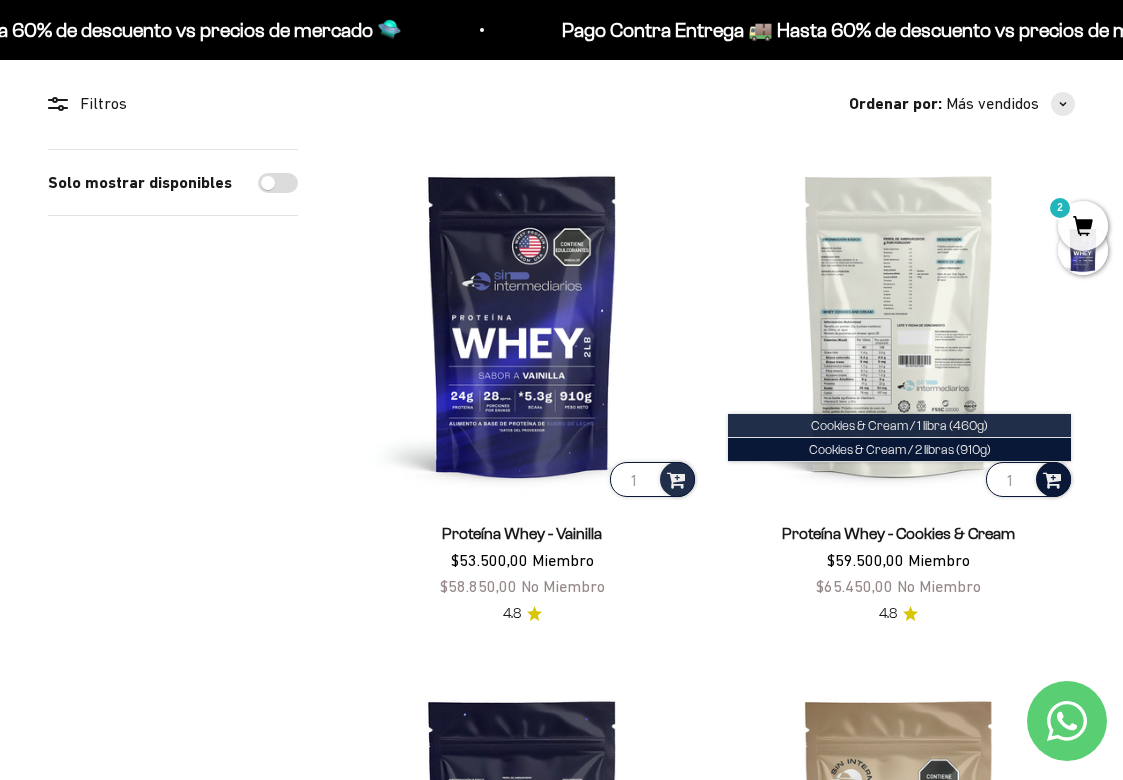click on "Cookies & Cream / 1 libra (460g)" at bounding box center (899, 426) 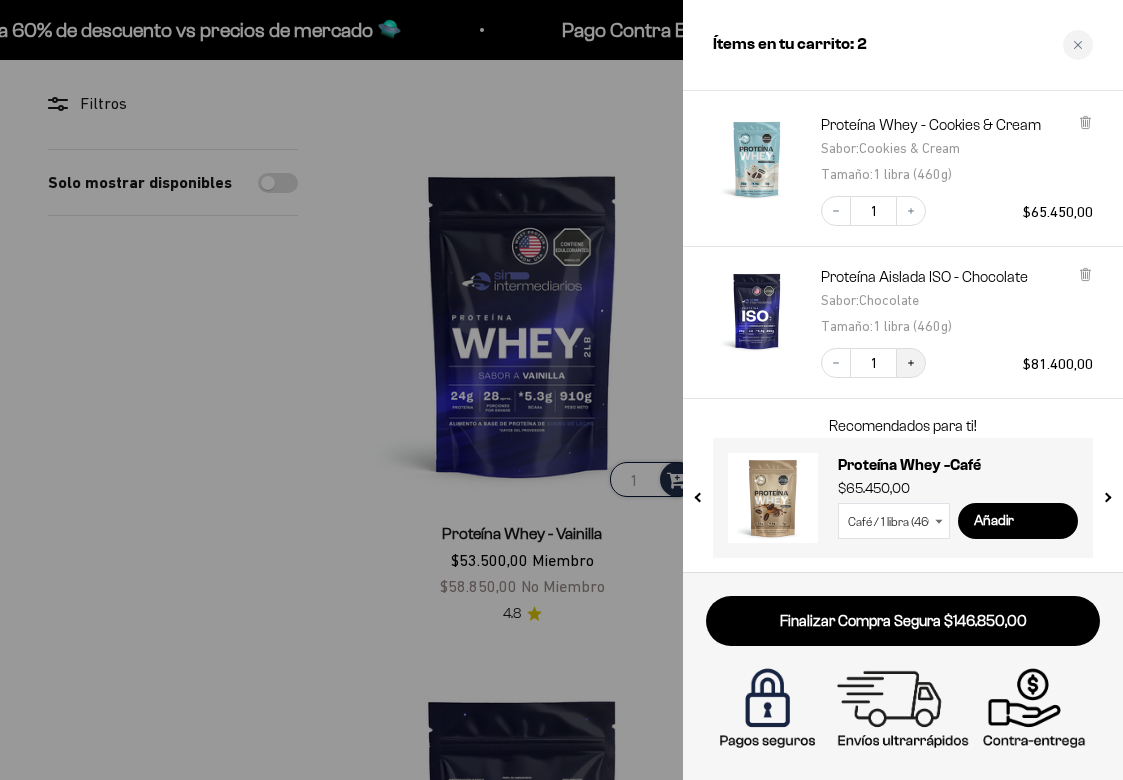 scroll, scrollTop: 107, scrollLeft: 0, axis: vertical 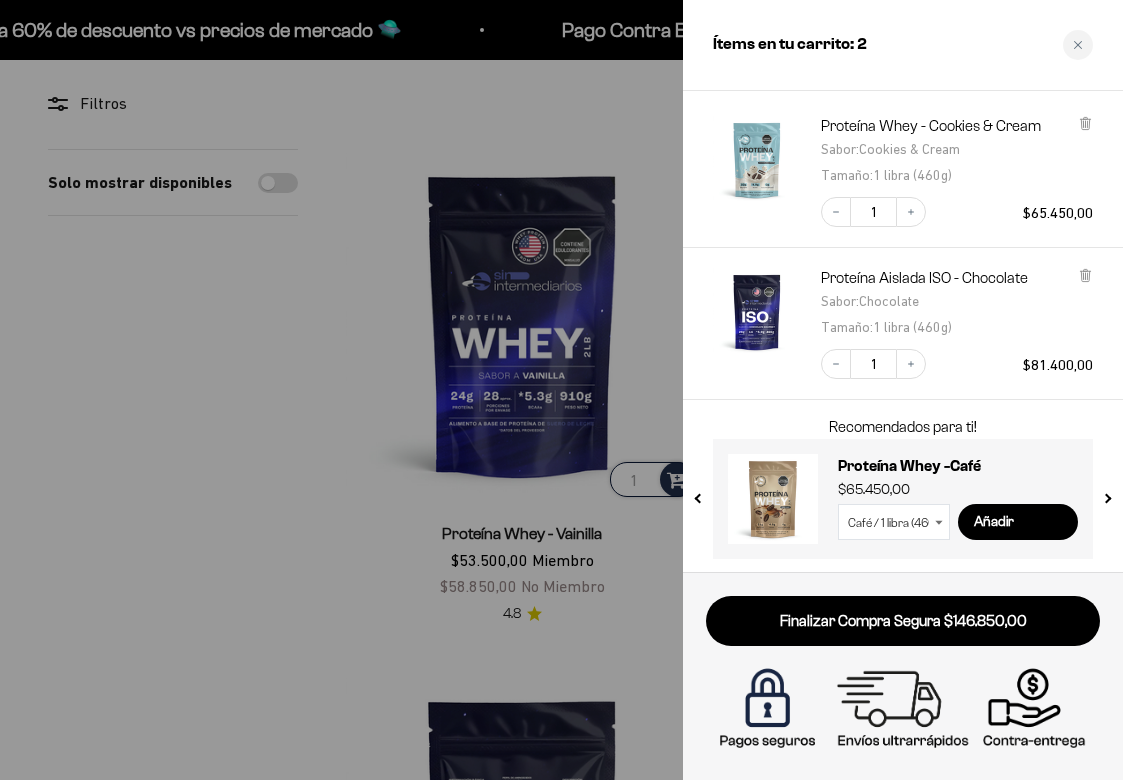 click at bounding box center (1106, 493) 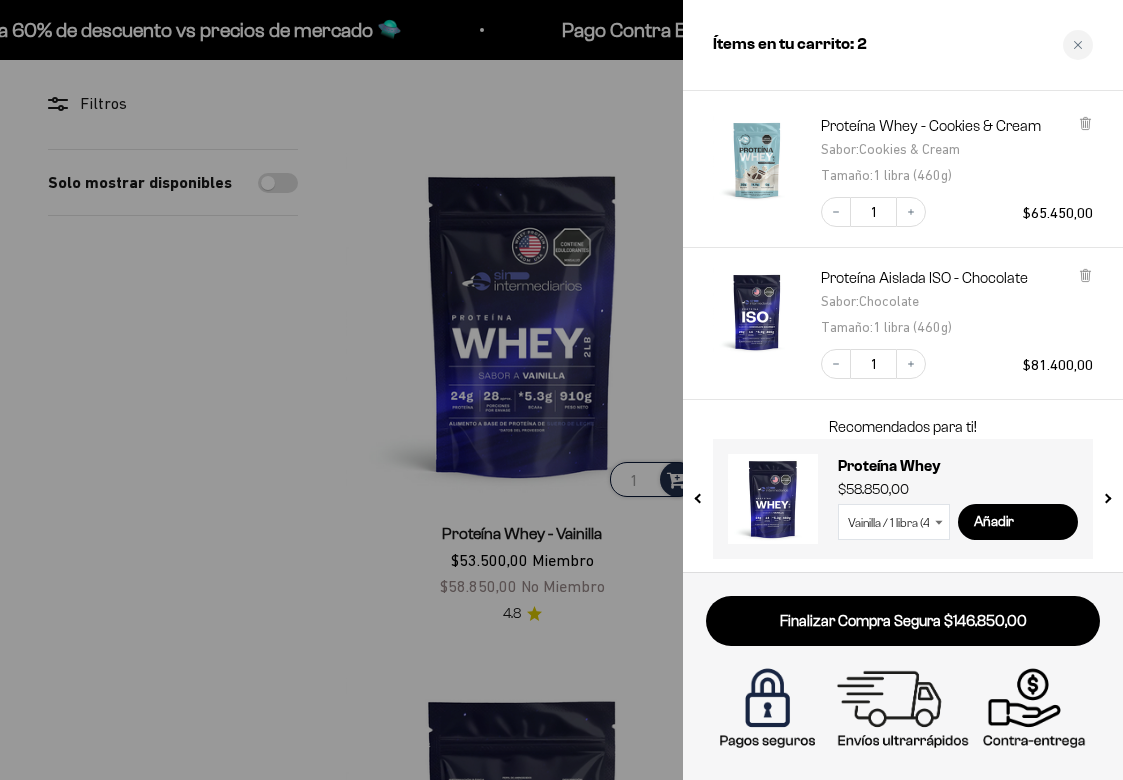 click at bounding box center (1106, 493) 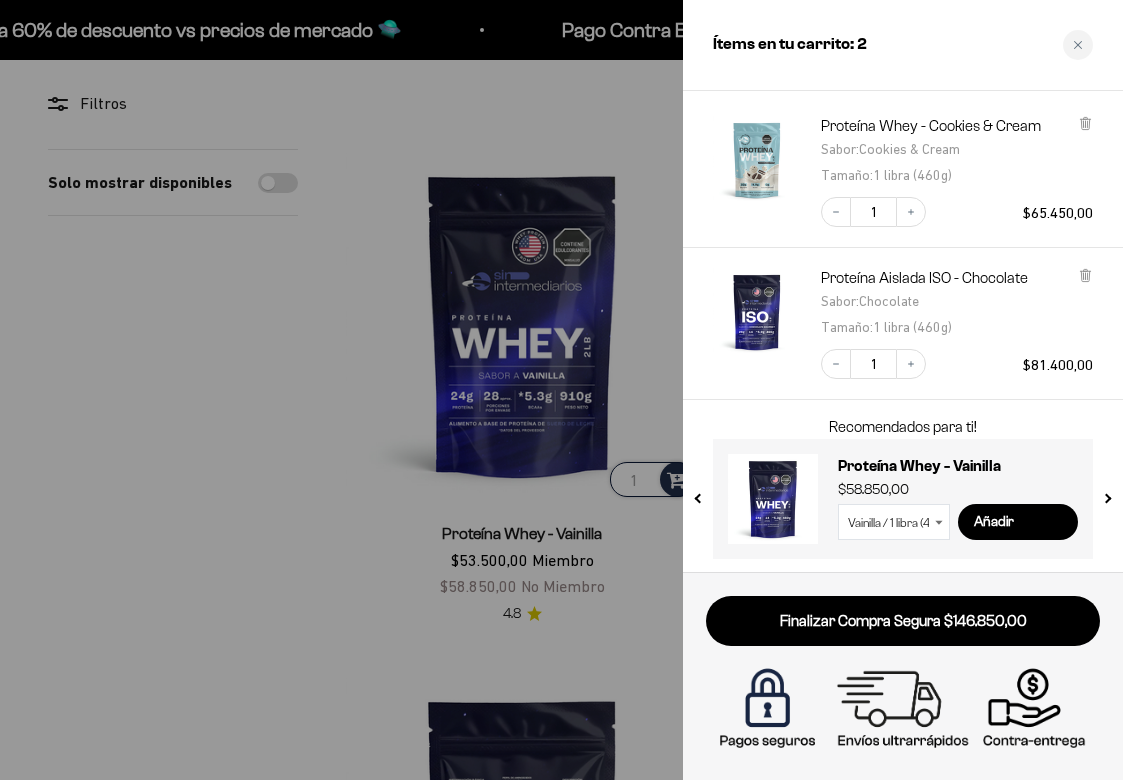 click at bounding box center (1106, 493) 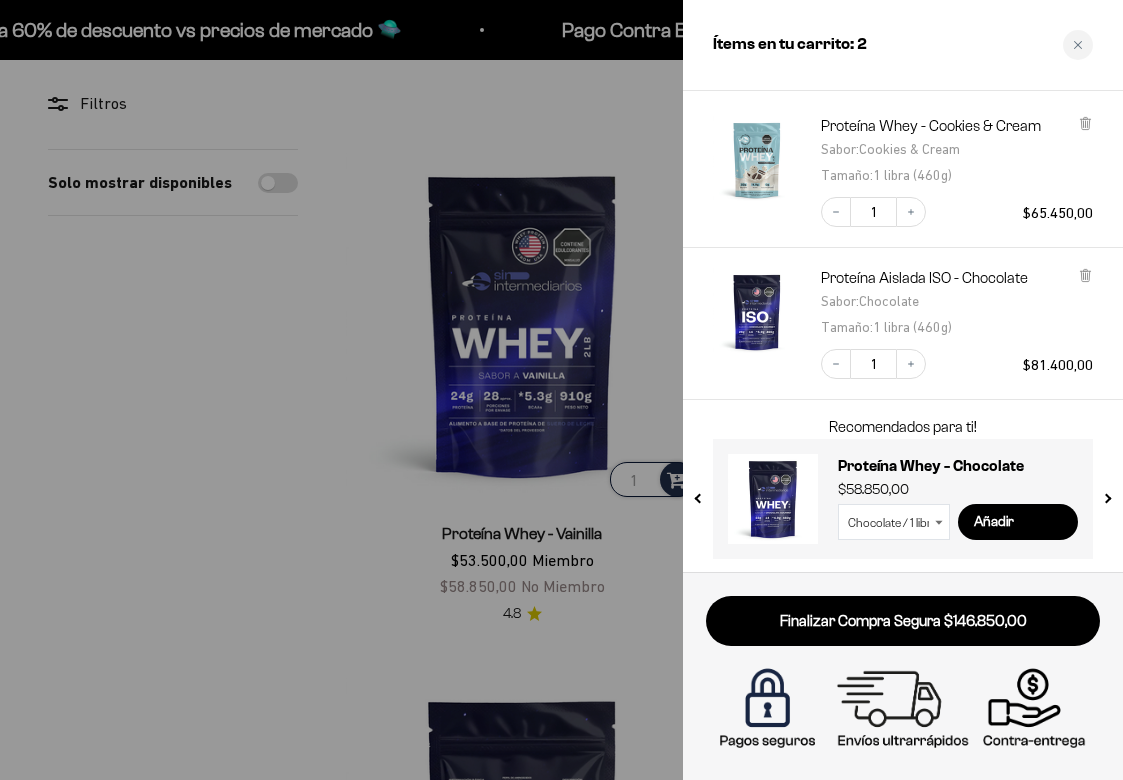click at bounding box center [1106, 493] 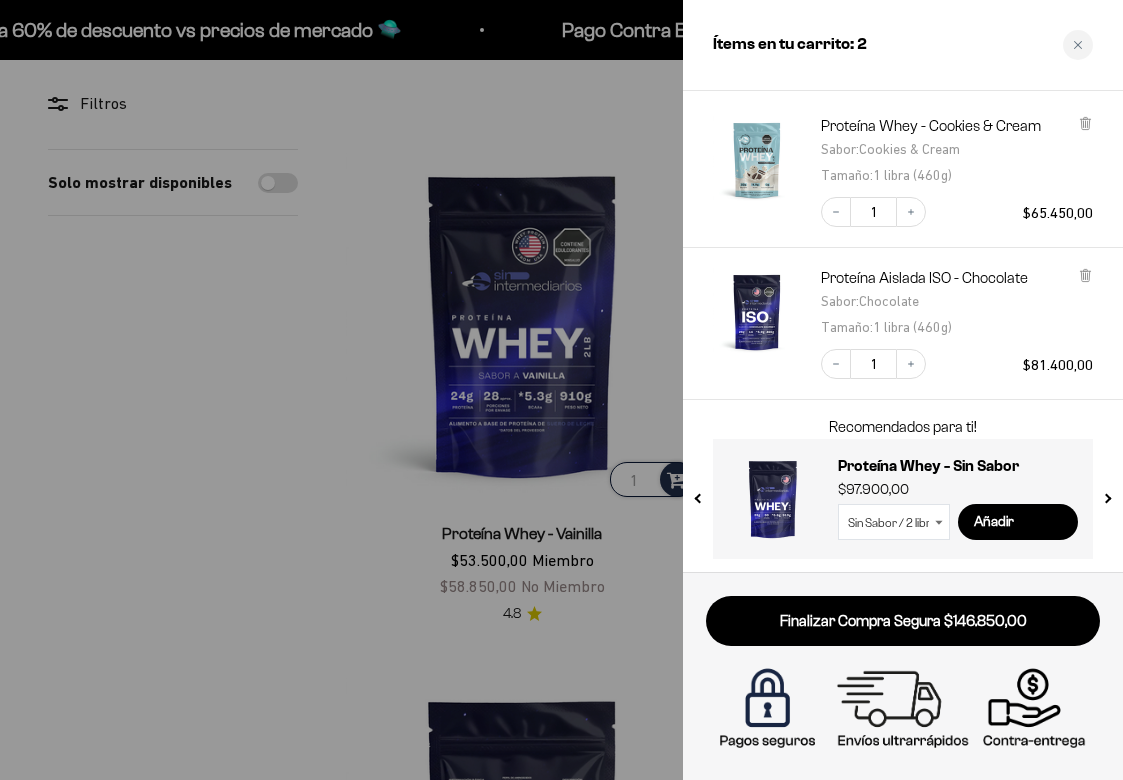 click at bounding box center (1106, 493) 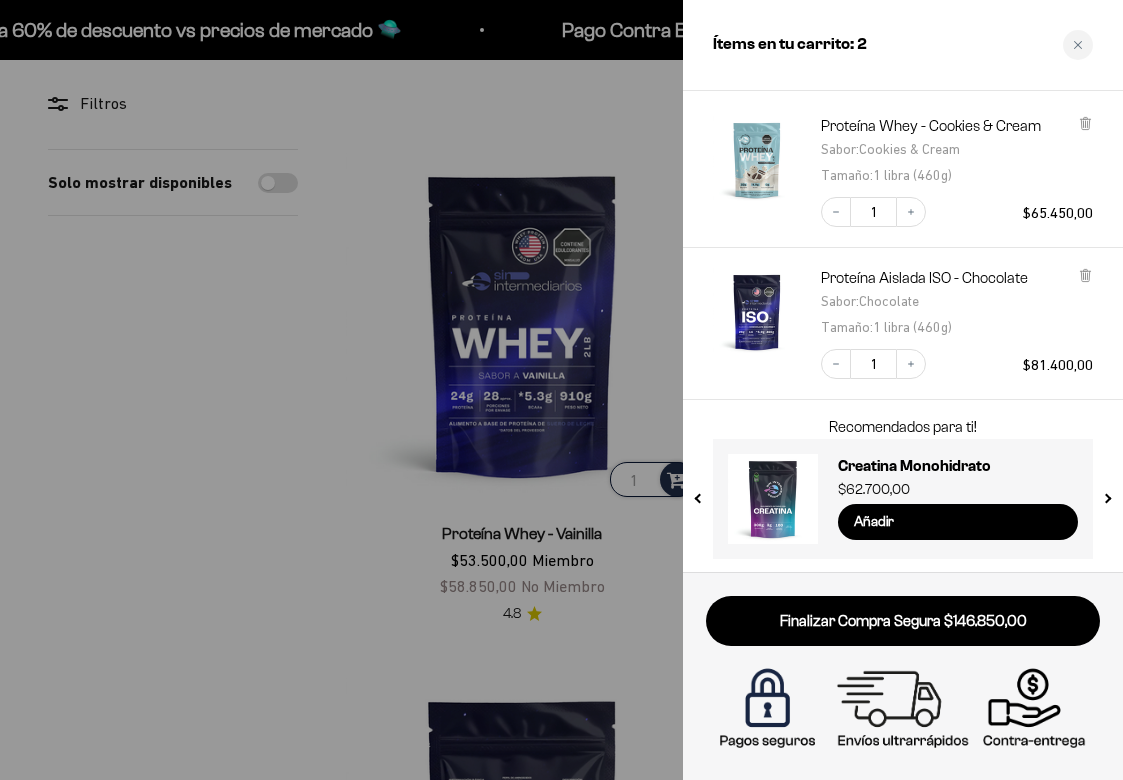 click at bounding box center (561, 390) 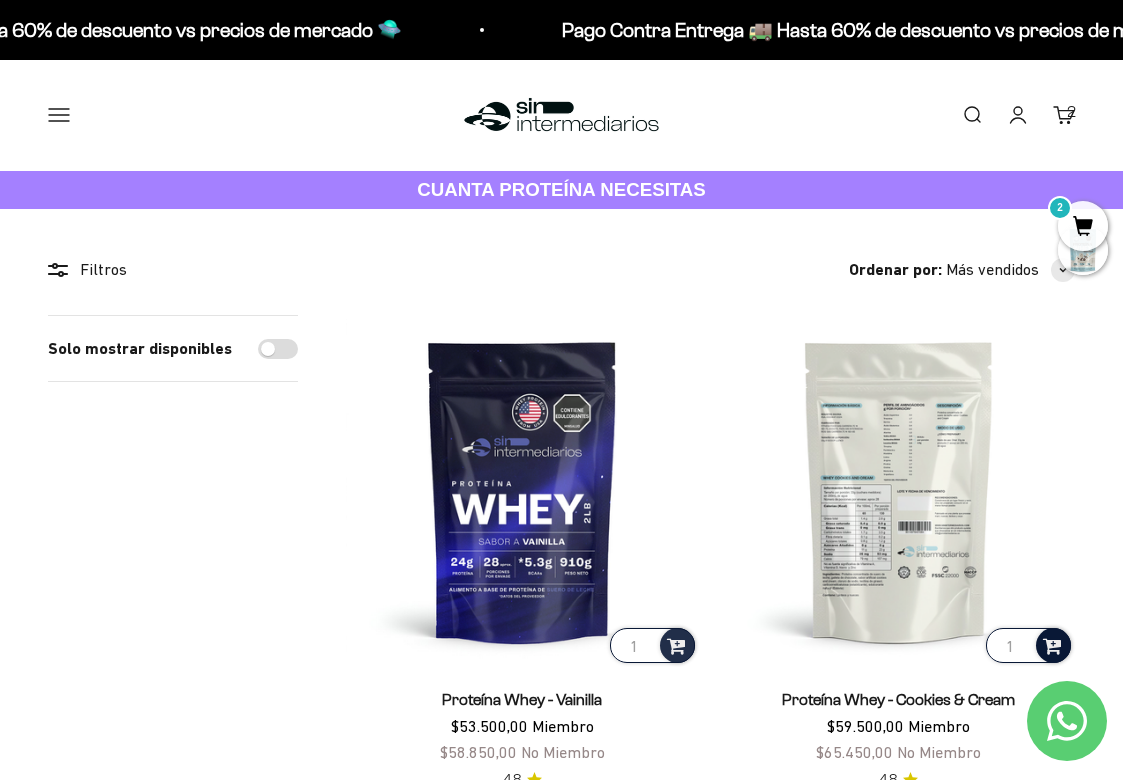 scroll, scrollTop: 0, scrollLeft: 0, axis: both 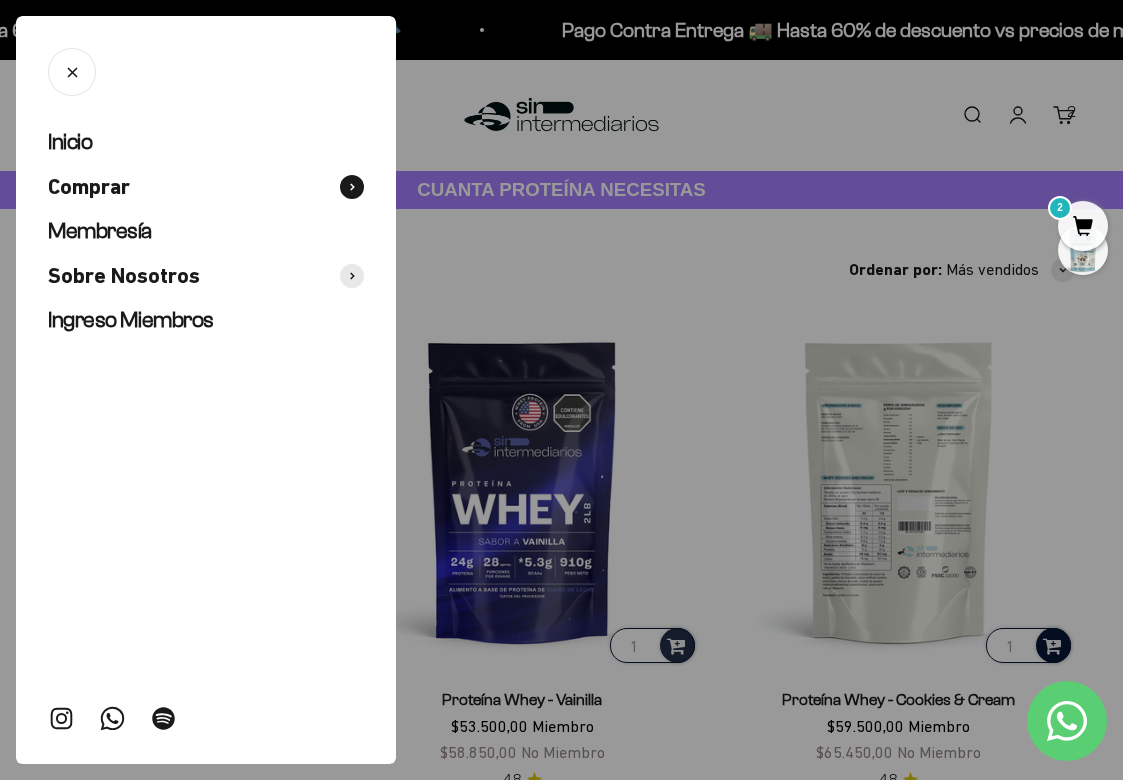 click 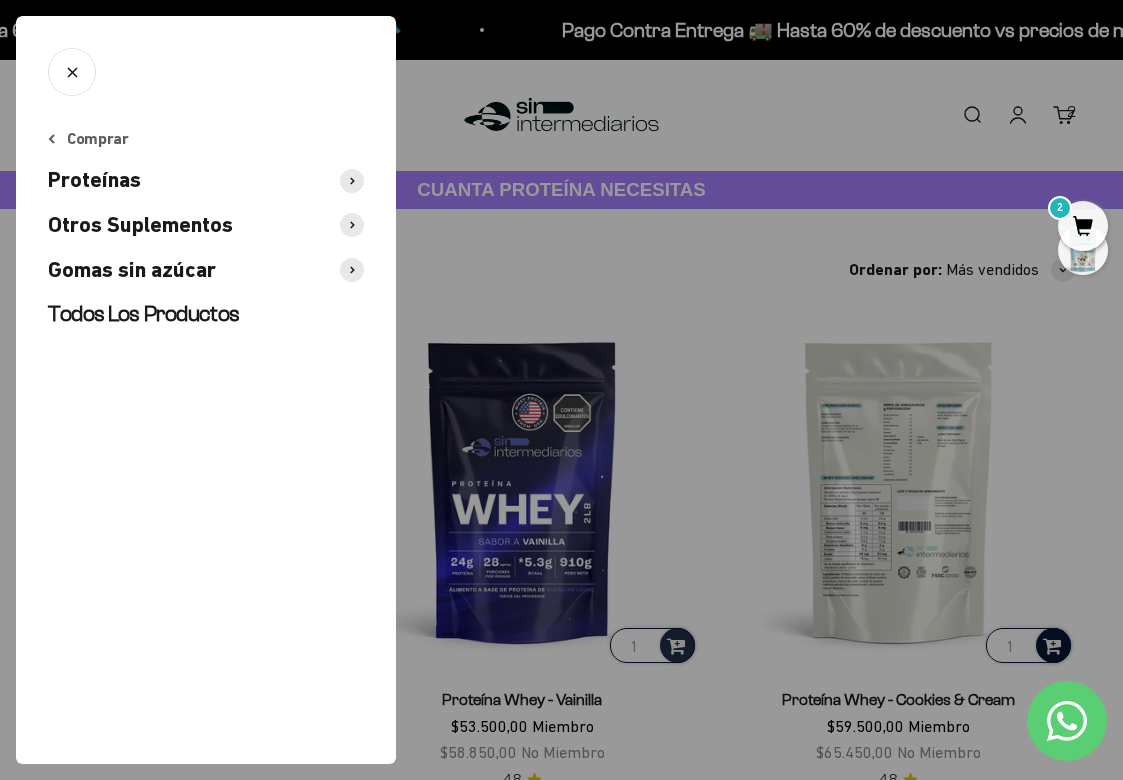 click on "Otros Suplementos" at bounding box center (140, 225) 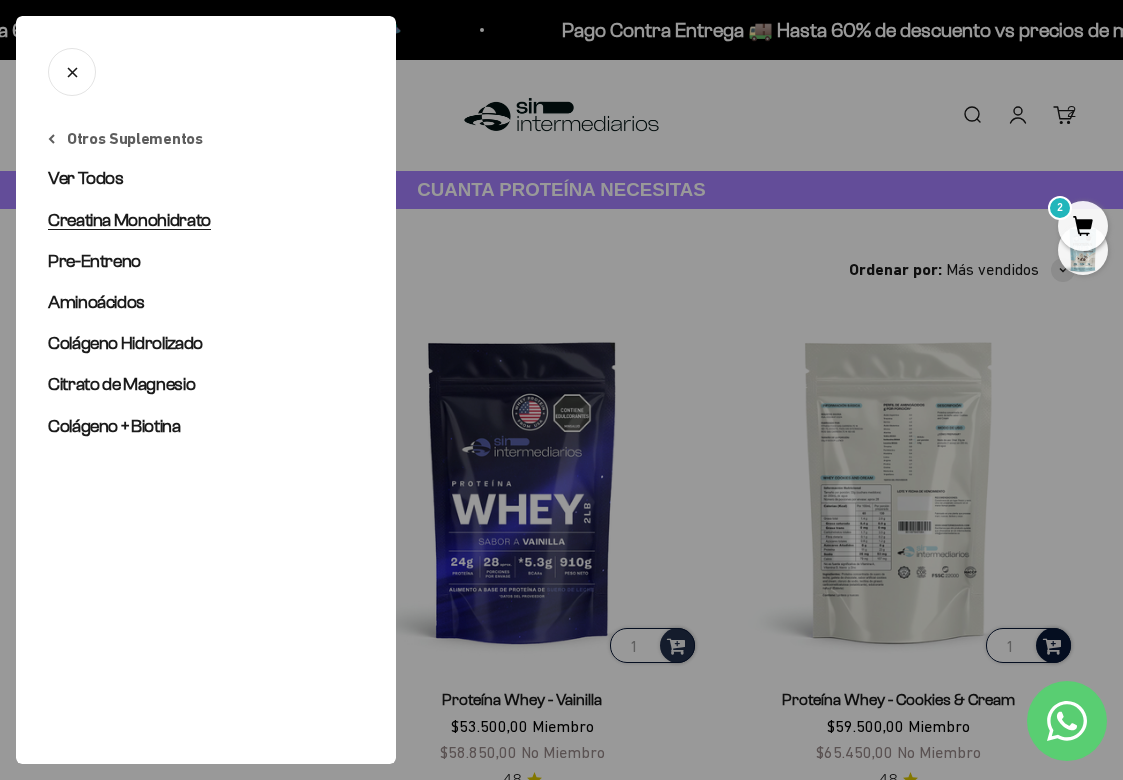 click on "Creatina Monohidrato" at bounding box center [129, 220] 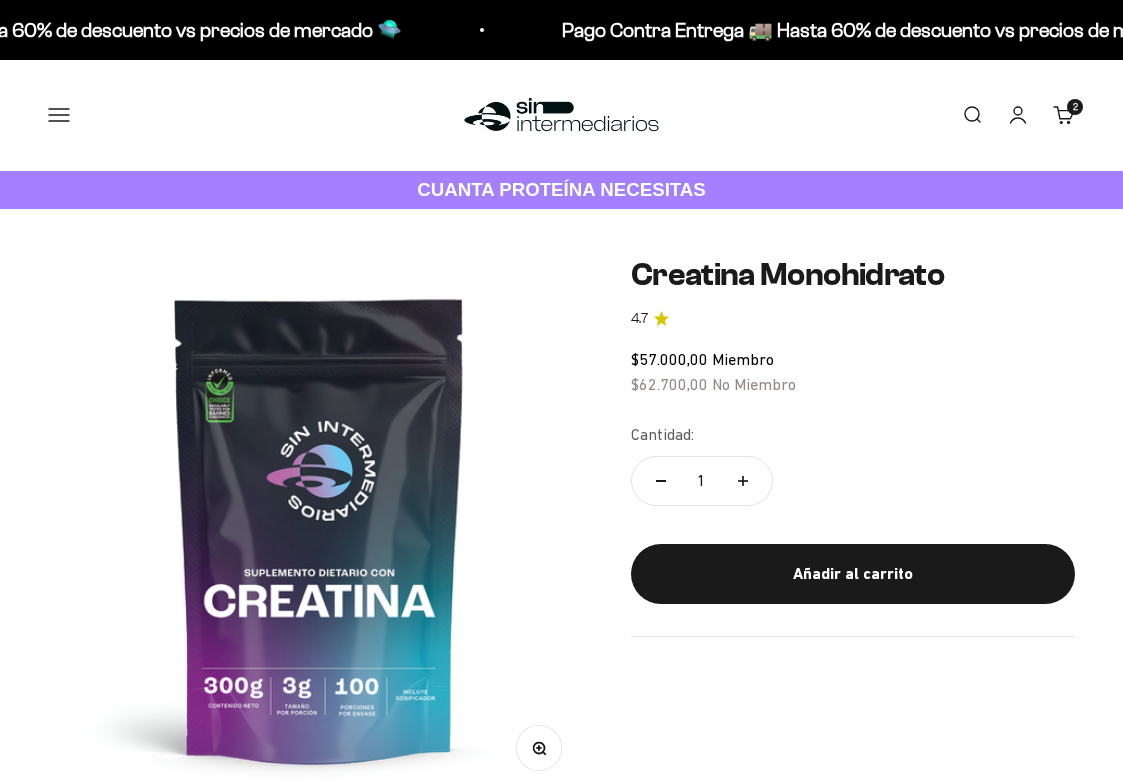 scroll, scrollTop: 0, scrollLeft: 0, axis: both 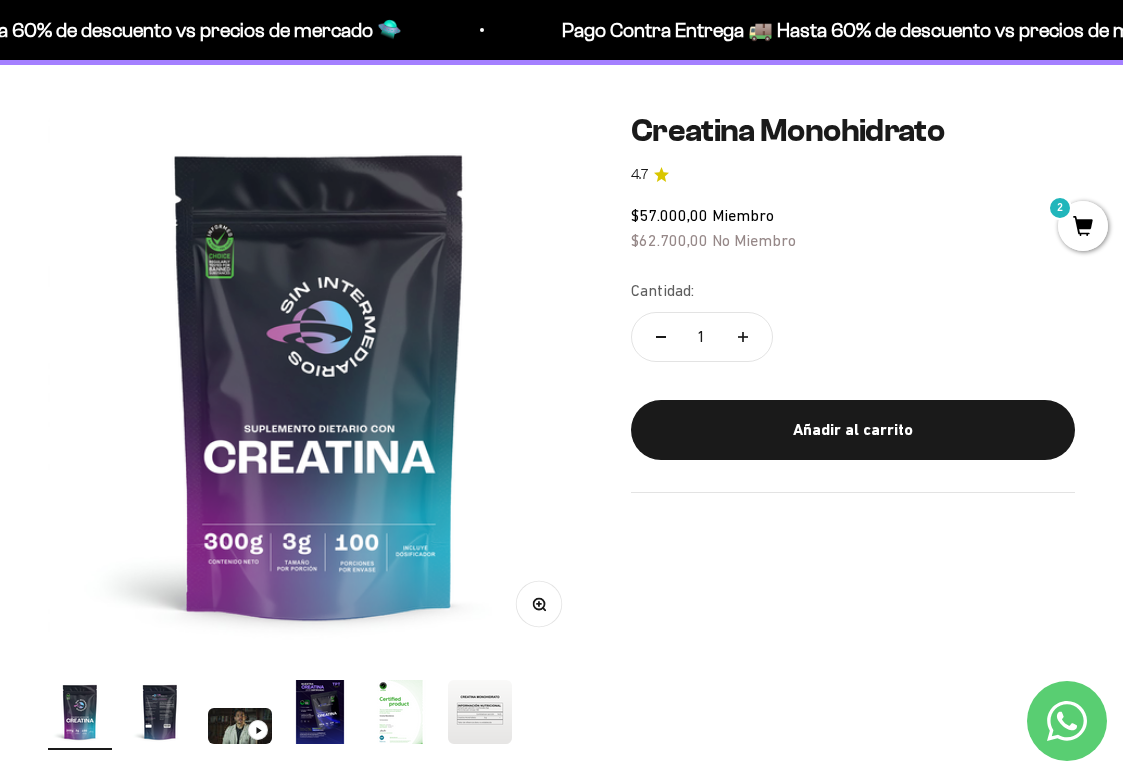 click at bounding box center (400, 712) 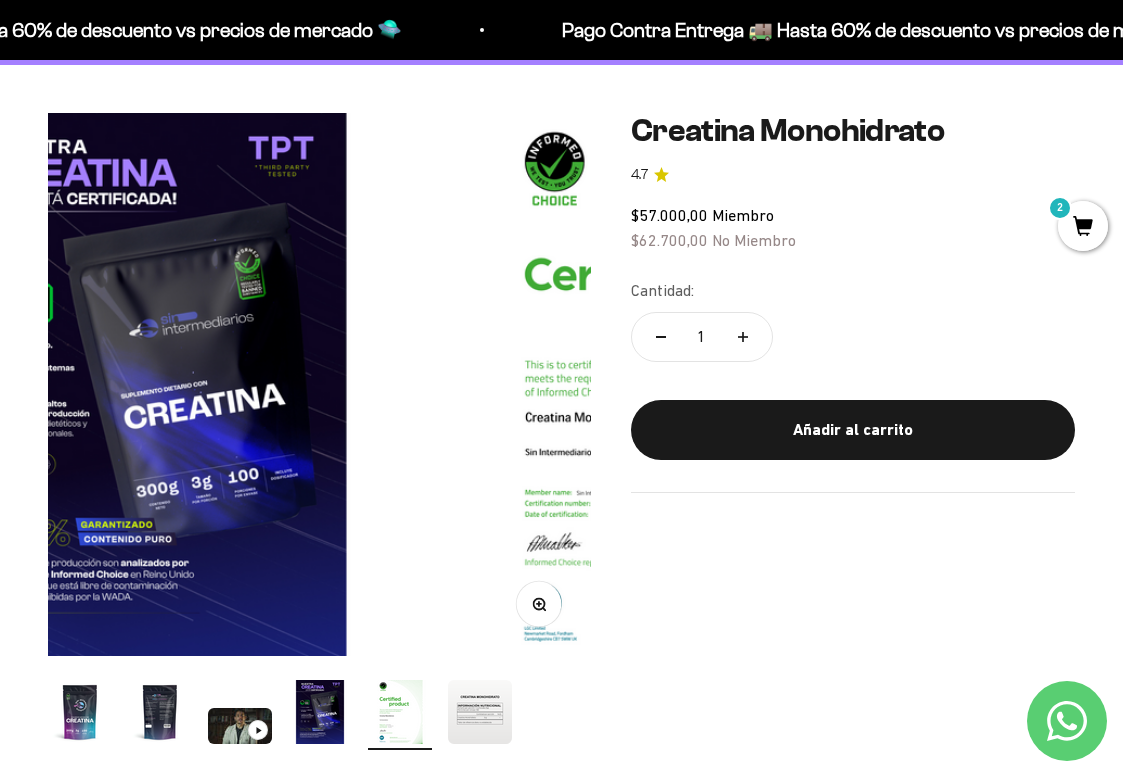 scroll, scrollTop: 0, scrollLeft: 2219, axis: horizontal 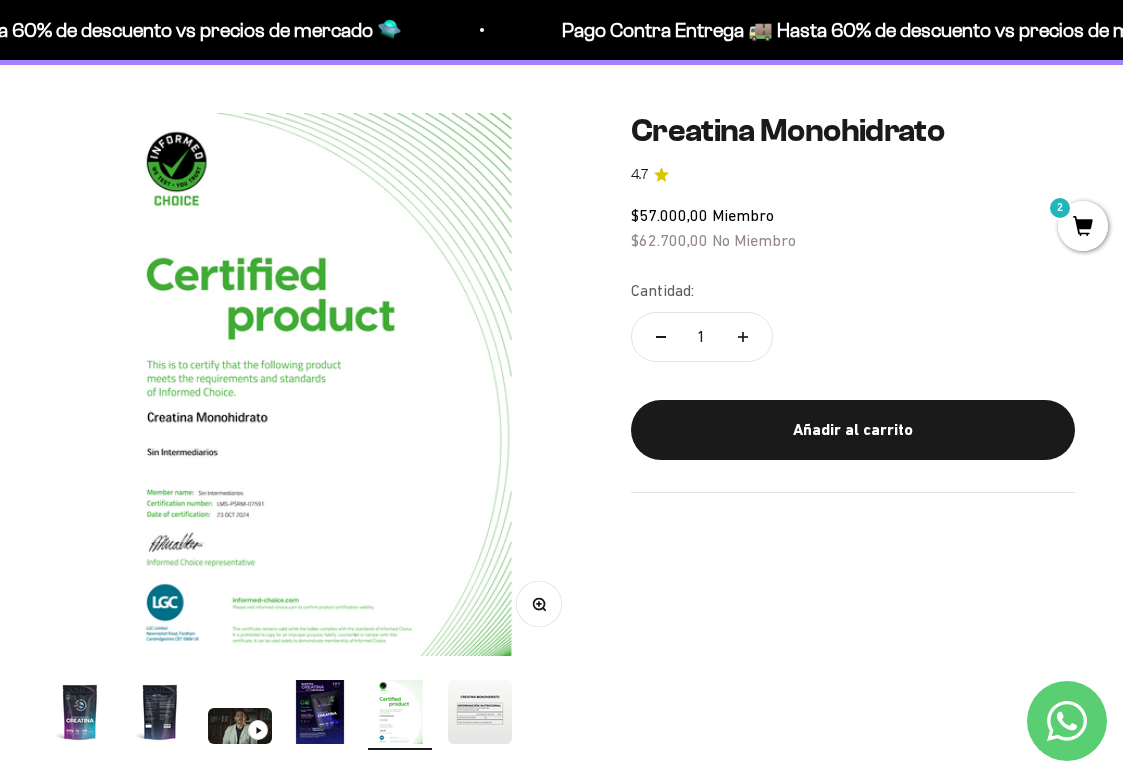 click at bounding box center [480, 712] 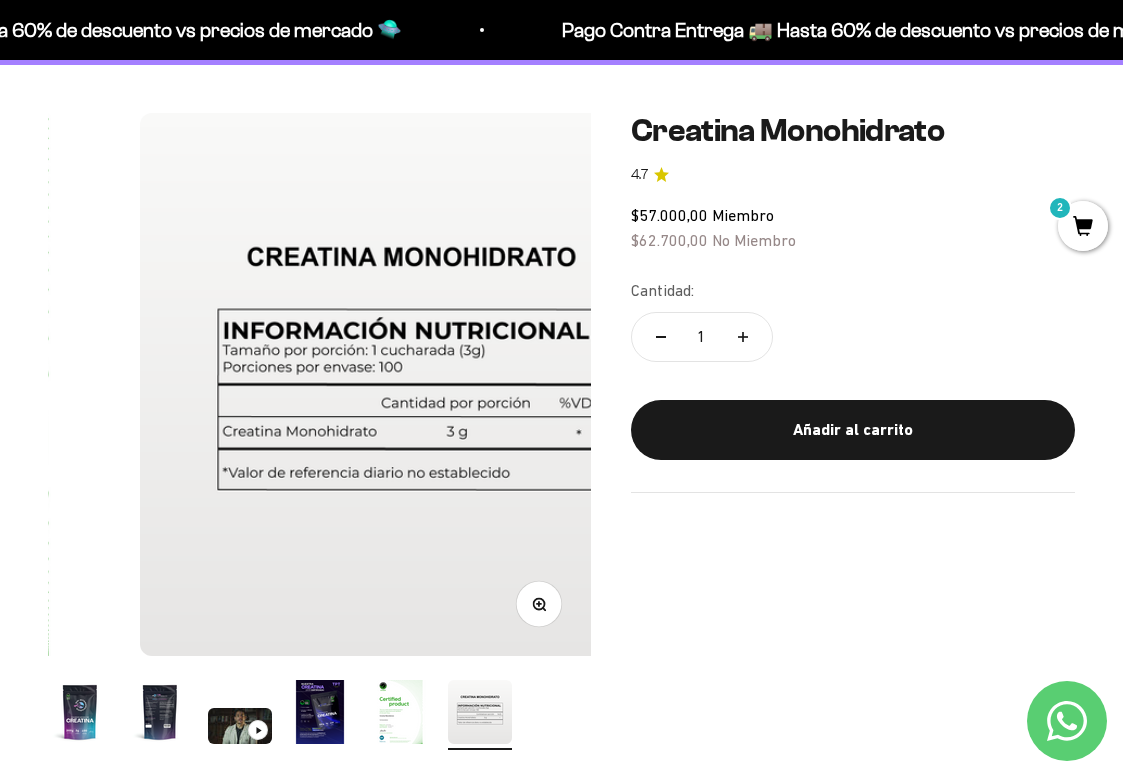 scroll, scrollTop: 0, scrollLeft: 2774, axis: horizontal 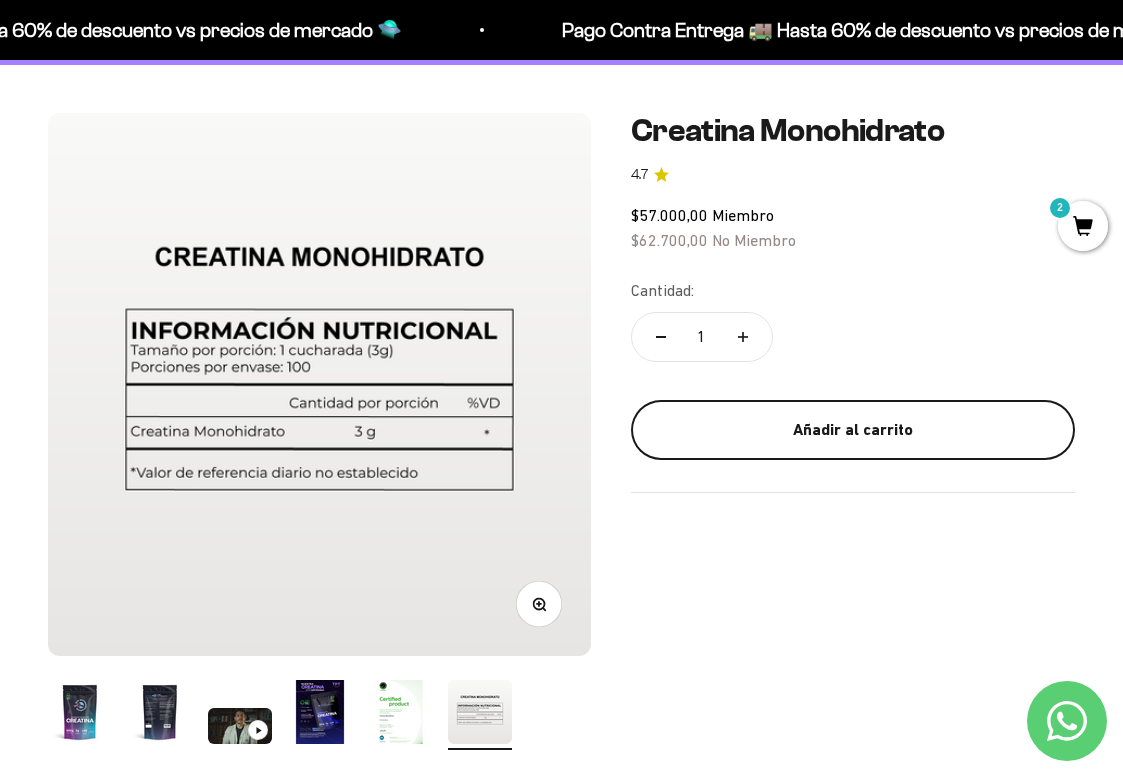 click on "Añadir al carrito" at bounding box center (853, 430) 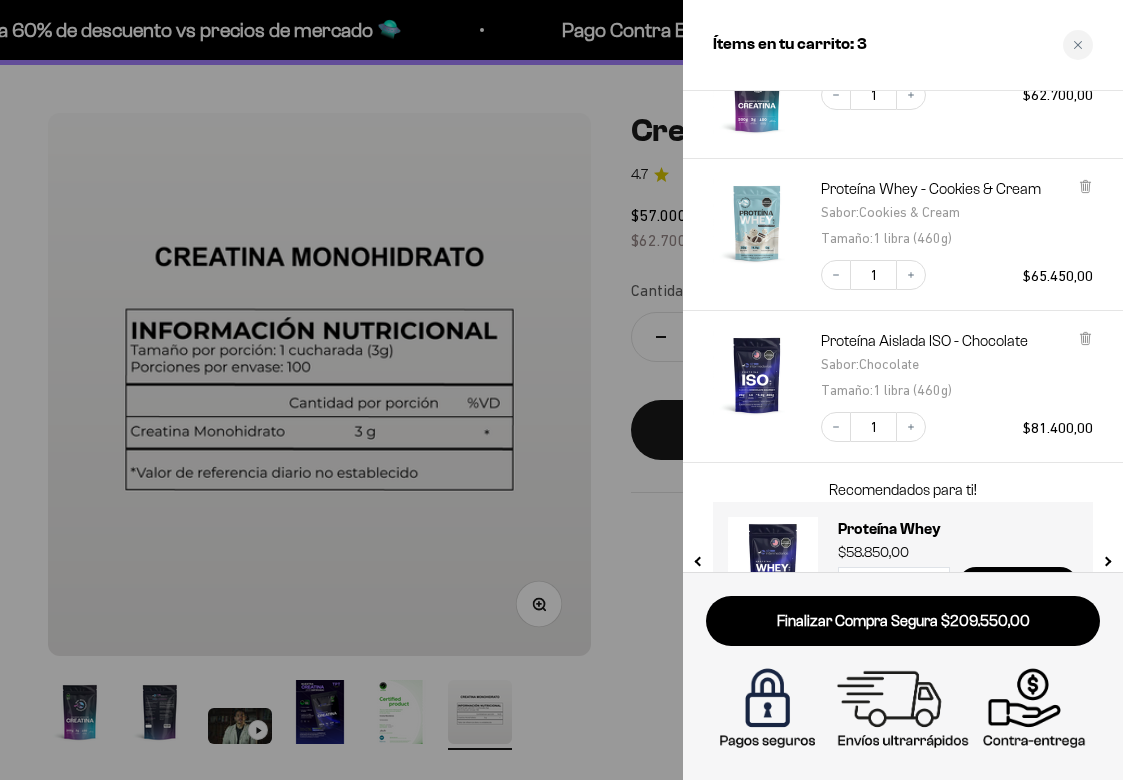 scroll, scrollTop: 182, scrollLeft: 0, axis: vertical 